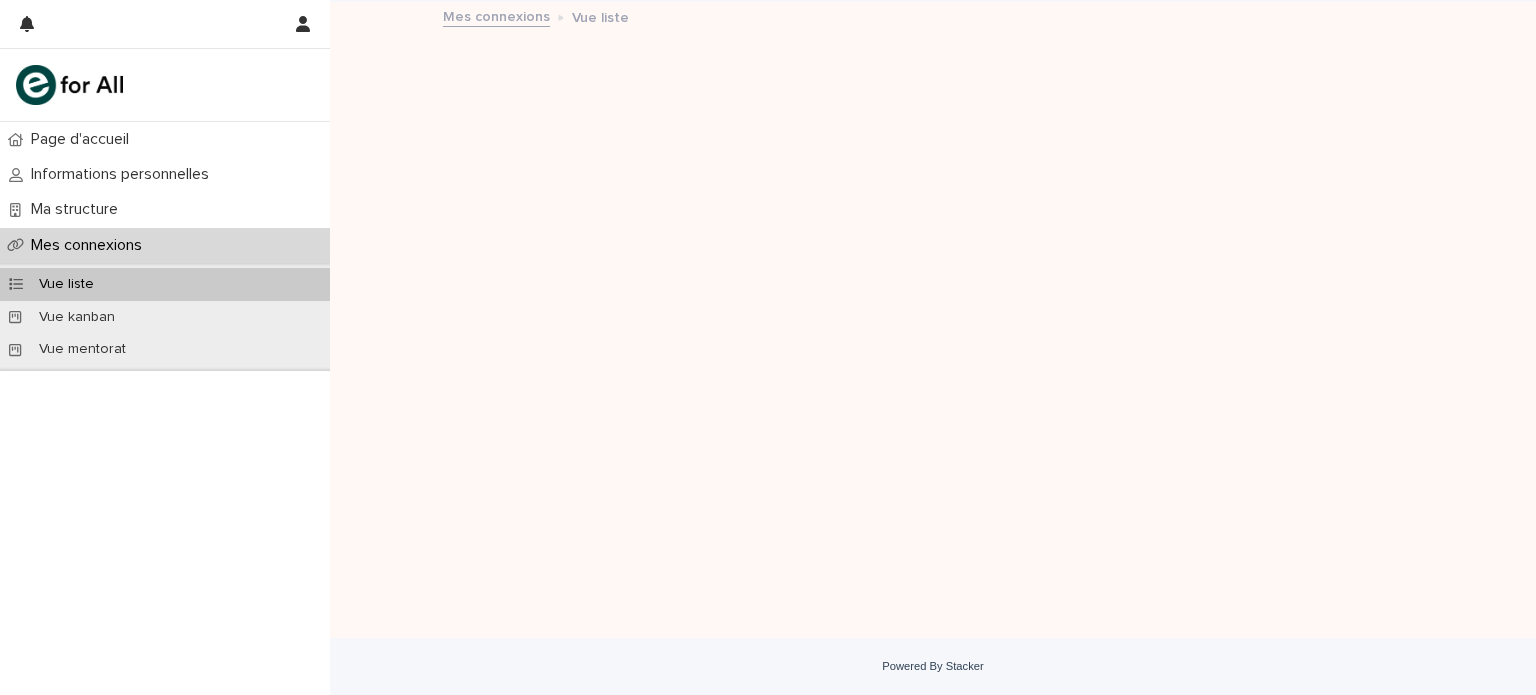 scroll, scrollTop: 0, scrollLeft: 0, axis: both 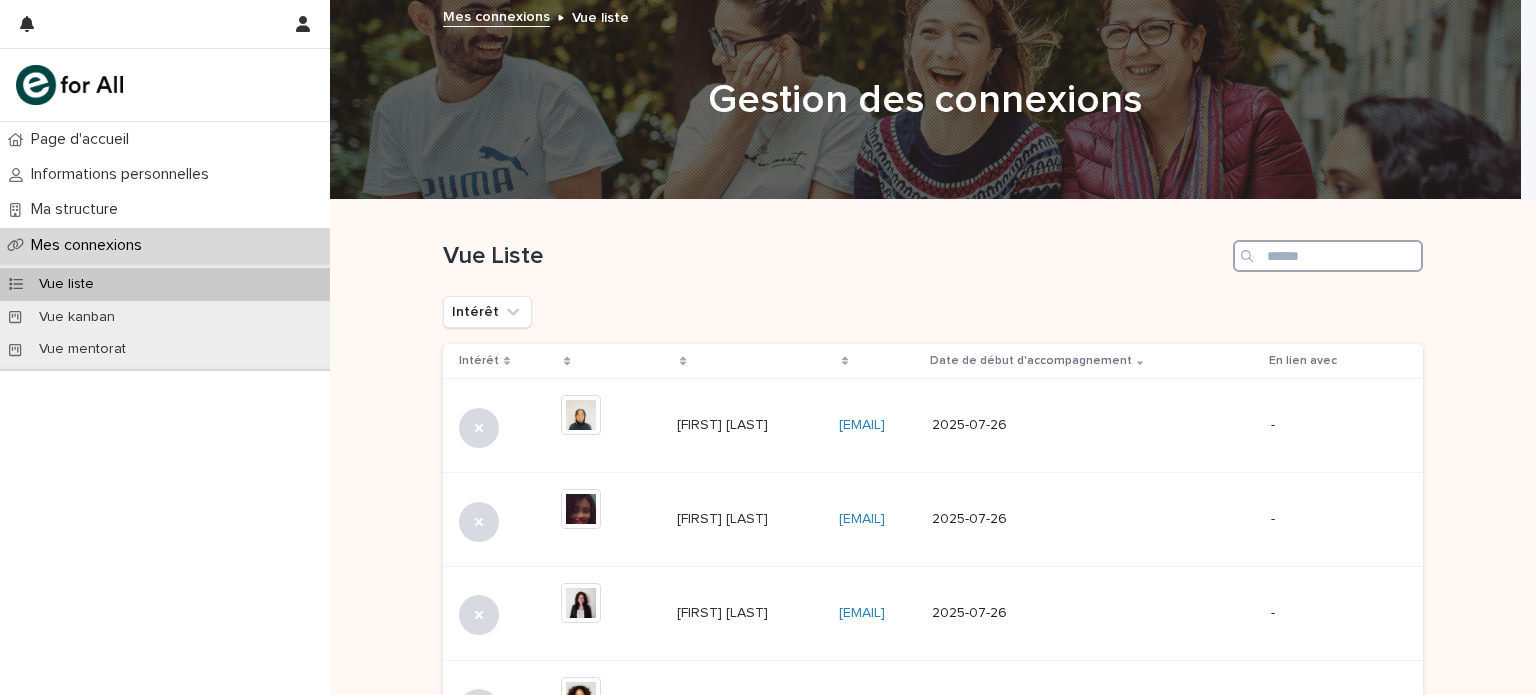 click at bounding box center [1328, 256] 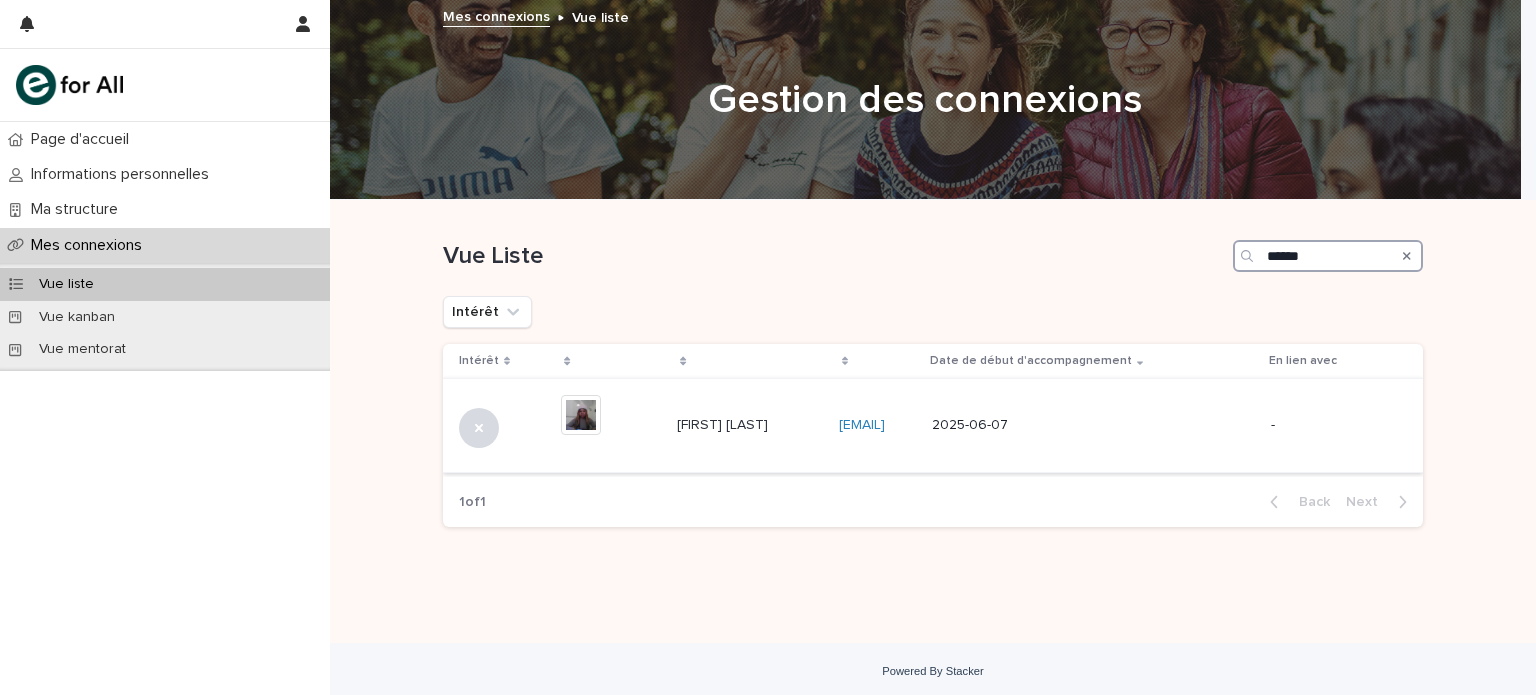 type on "******" 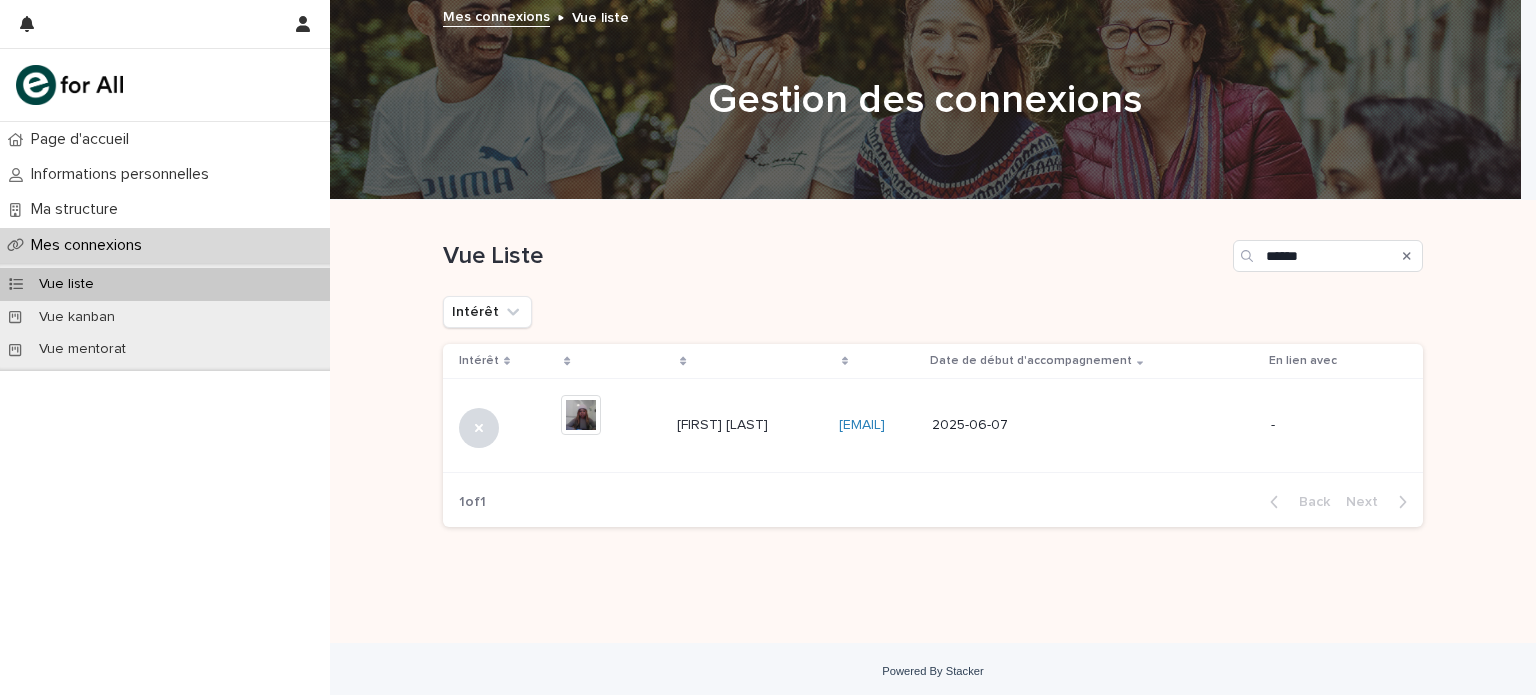 click on "[FIRST] [LAST]" at bounding box center [724, 423] 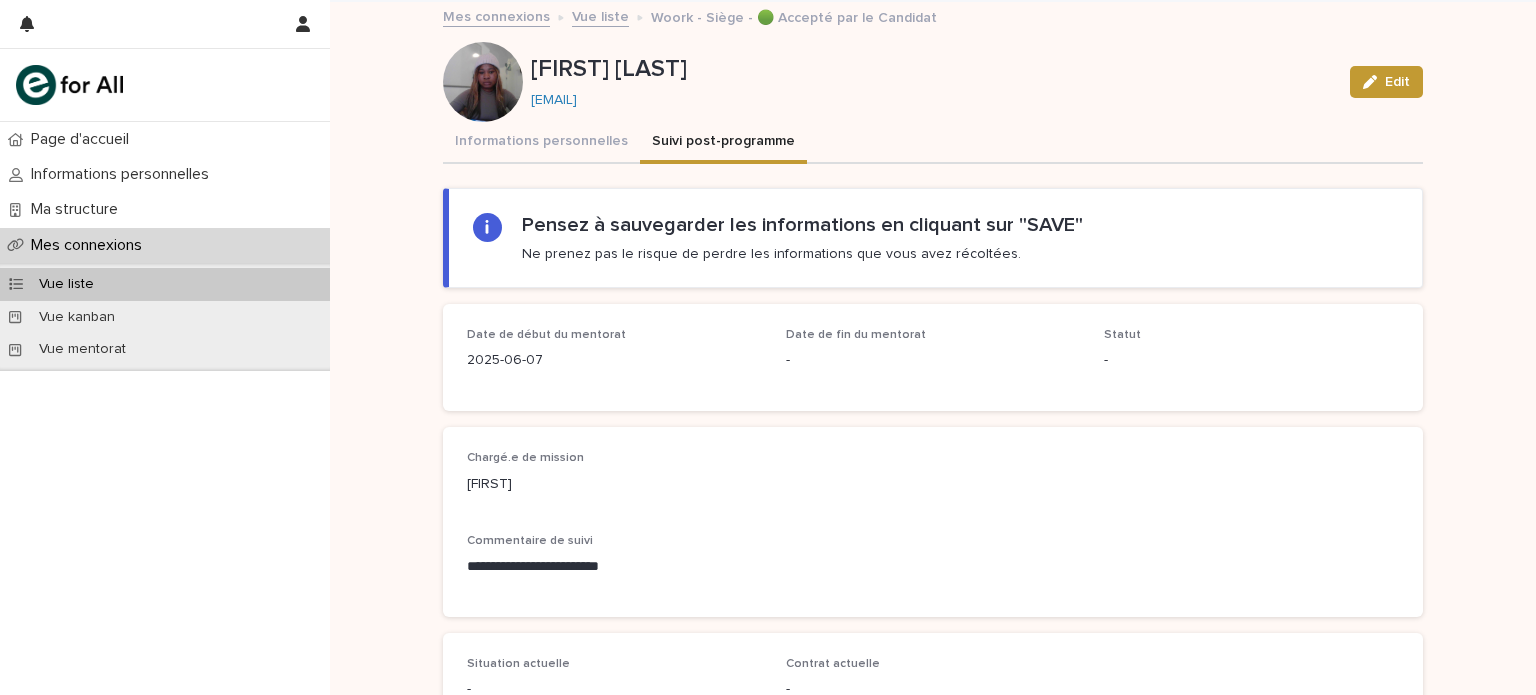 click on "Suivi post-programme" at bounding box center [723, 143] 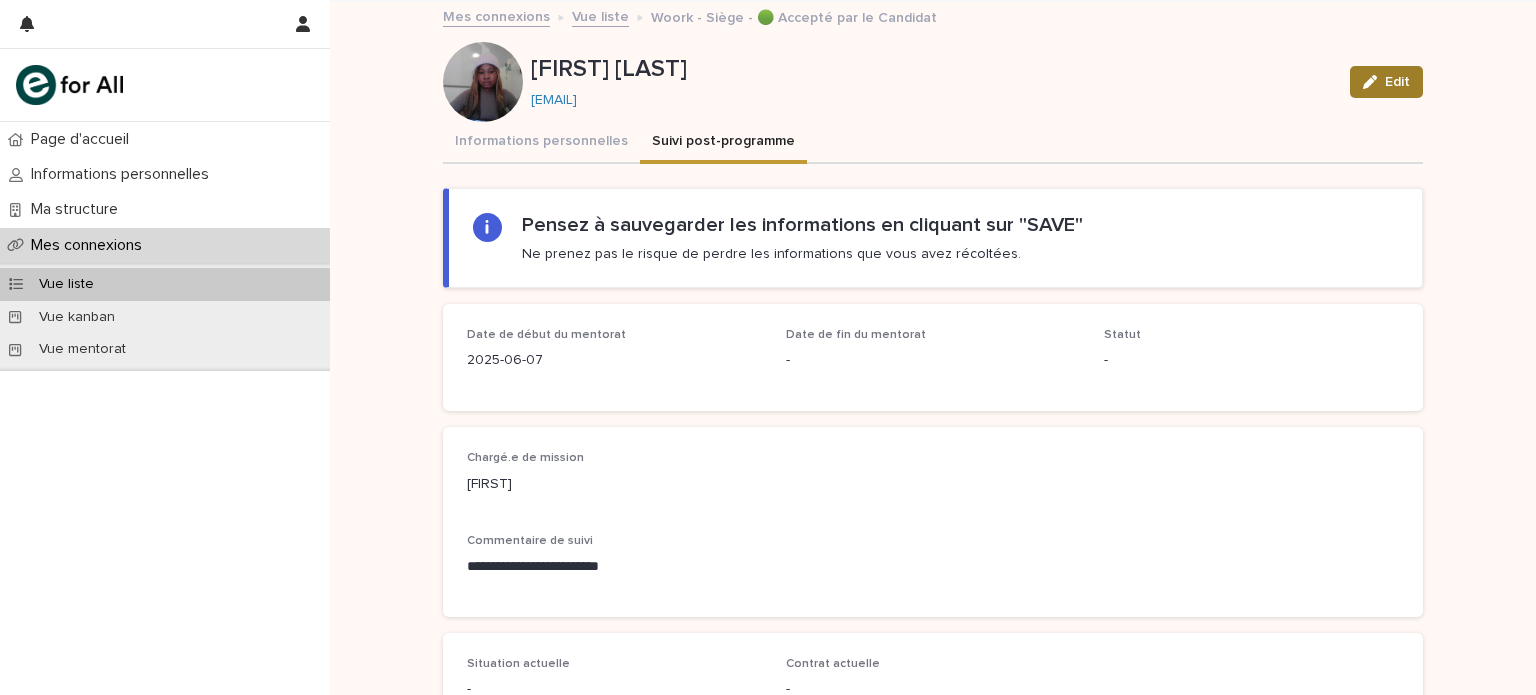 click on "Edit" at bounding box center [1397, 82] 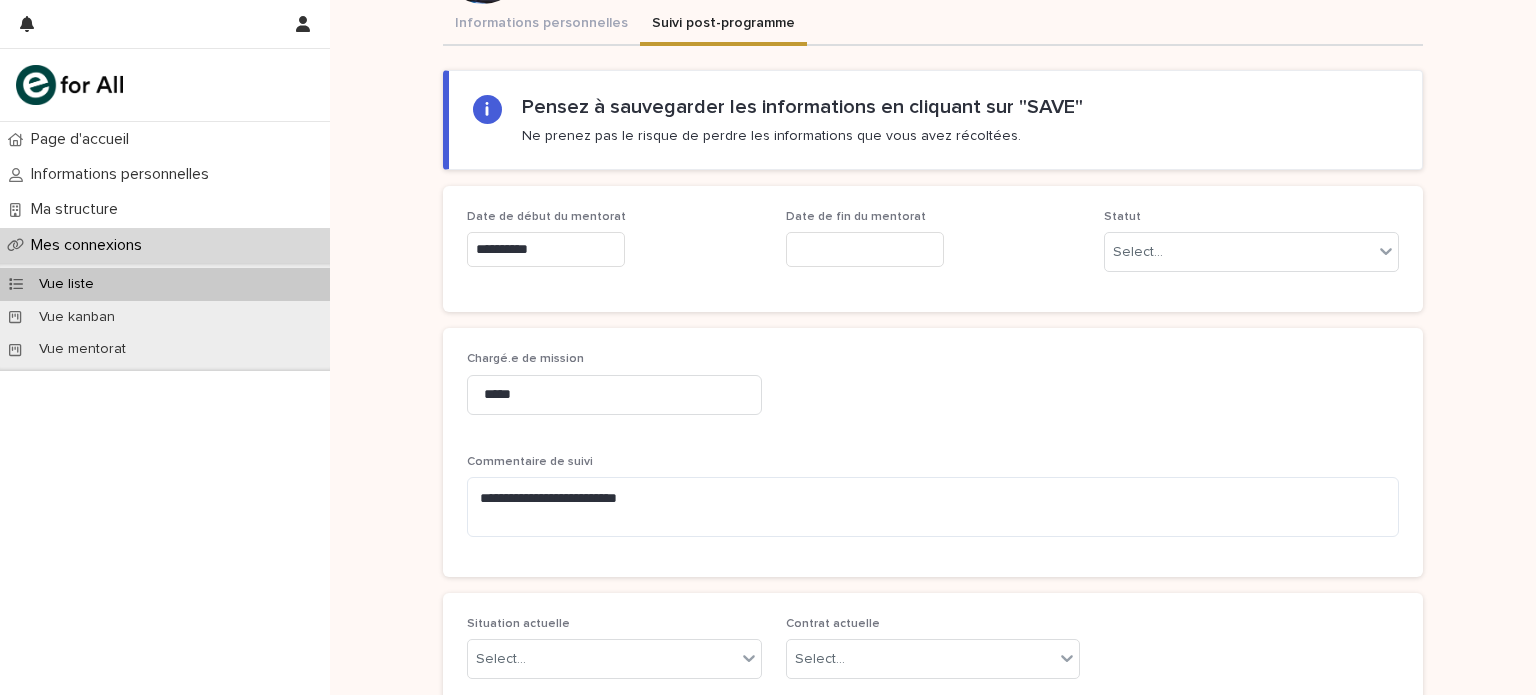 scroll, scrollTop: 128, scrollLeft: 0, axis: vertical 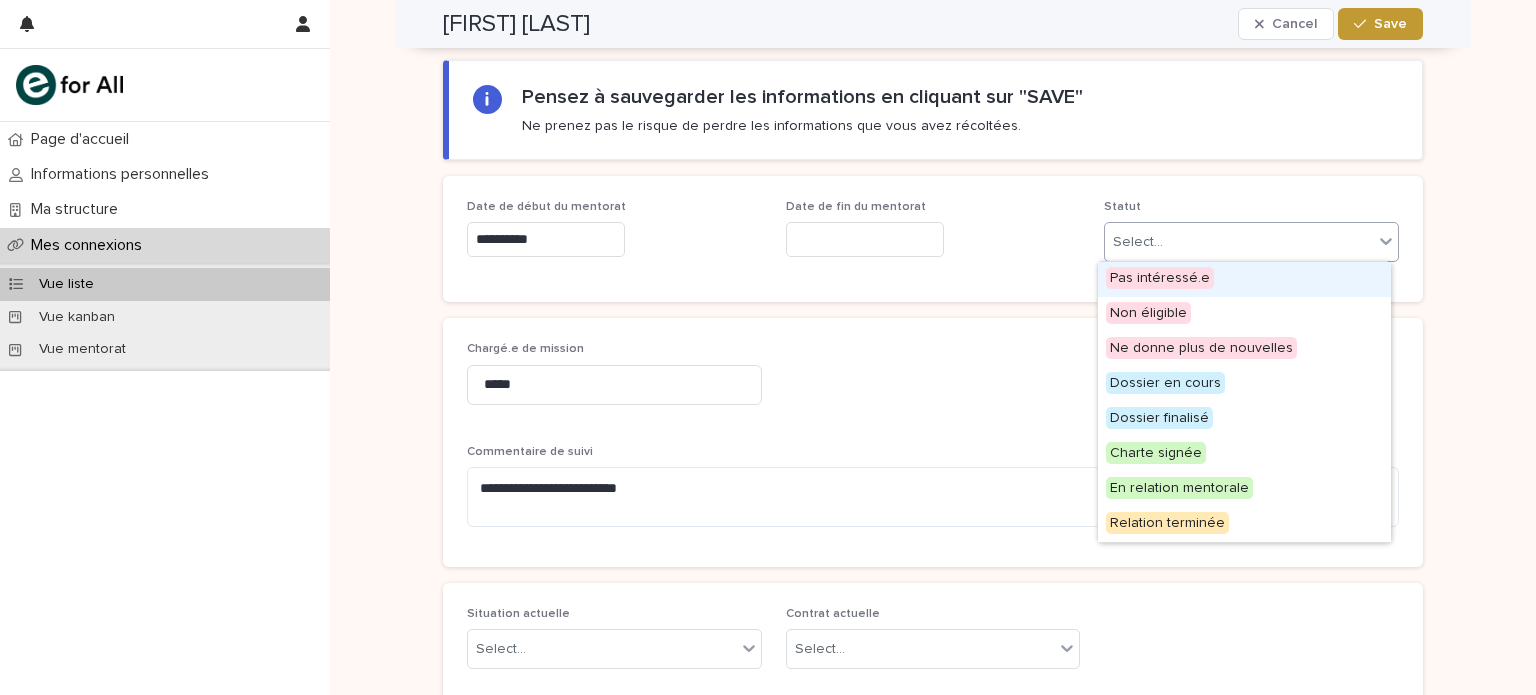 click on "Select..." at bounding box center (1138, 242) 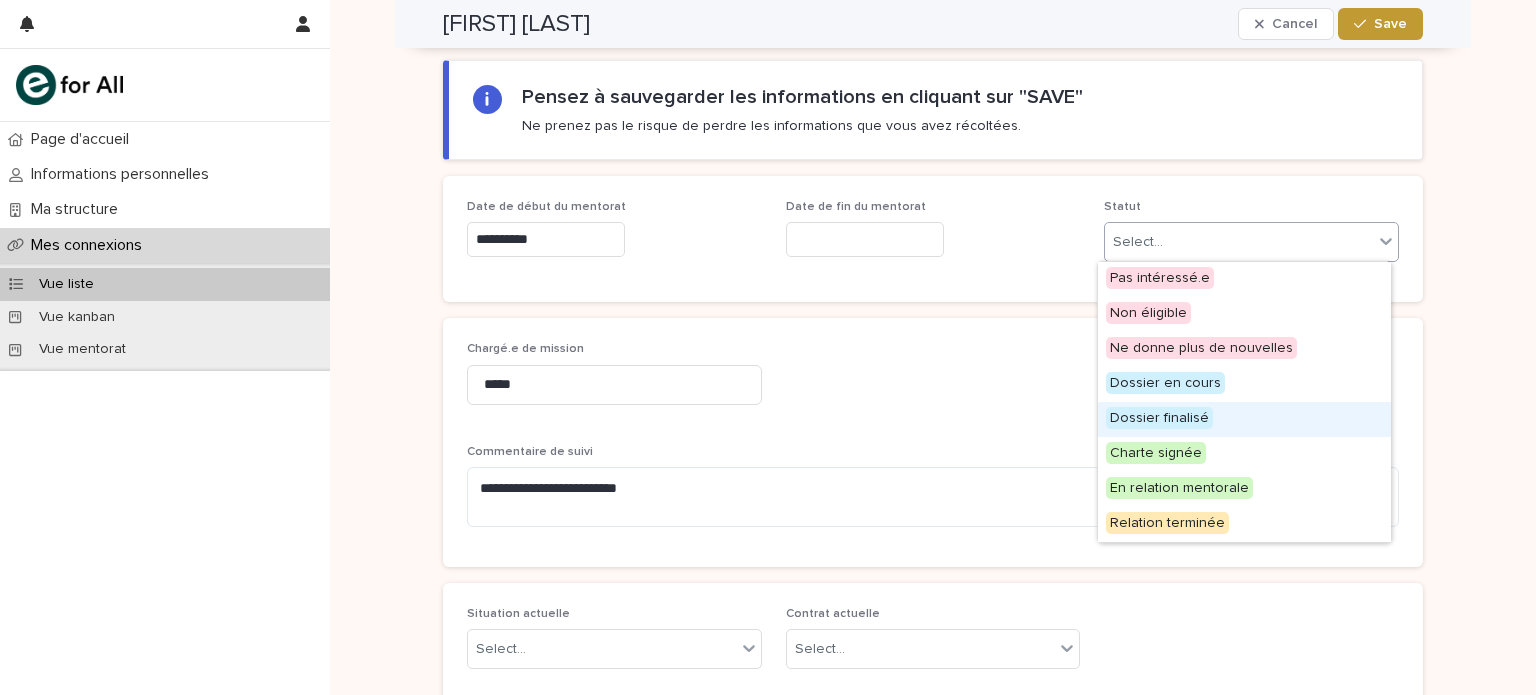 click on "Dossier finalisé" at bounding box center [1159, 418] 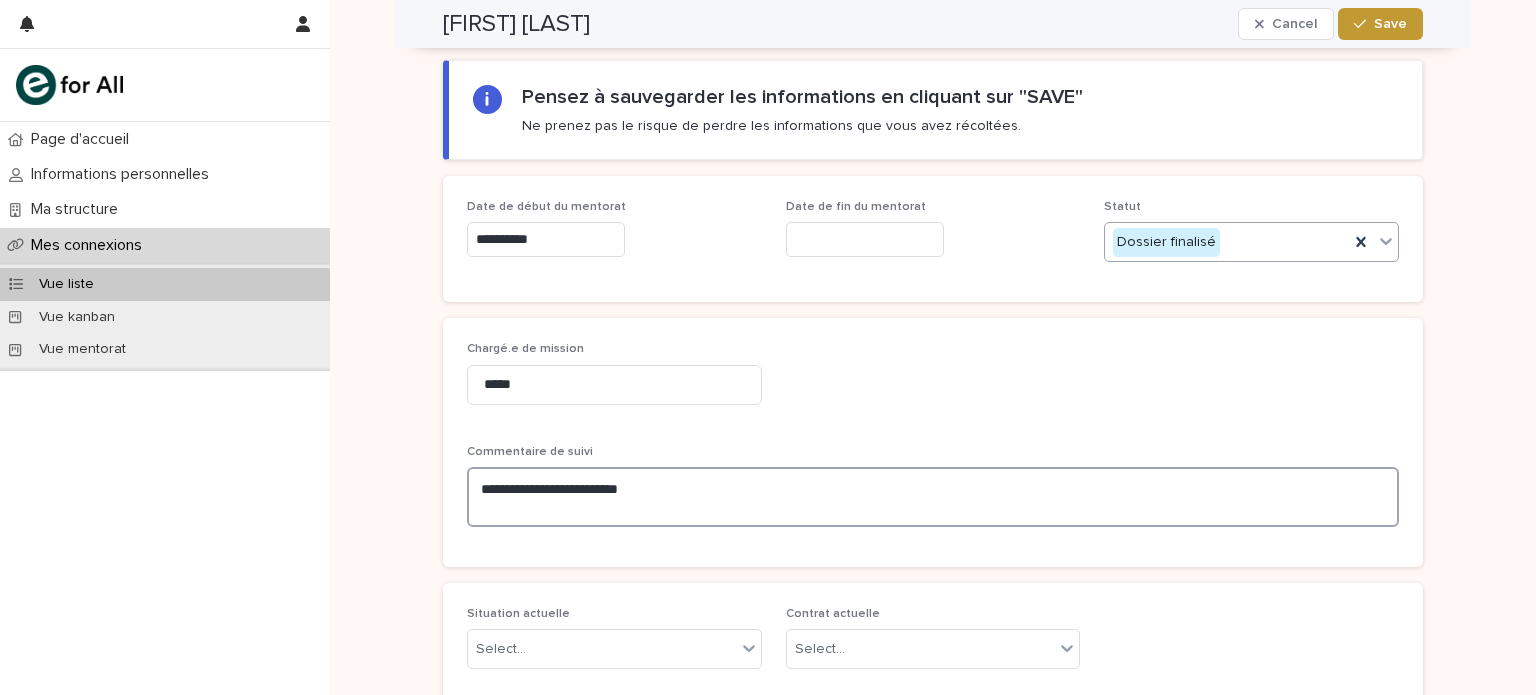 click on "**********" at bounding box center (933, 497) 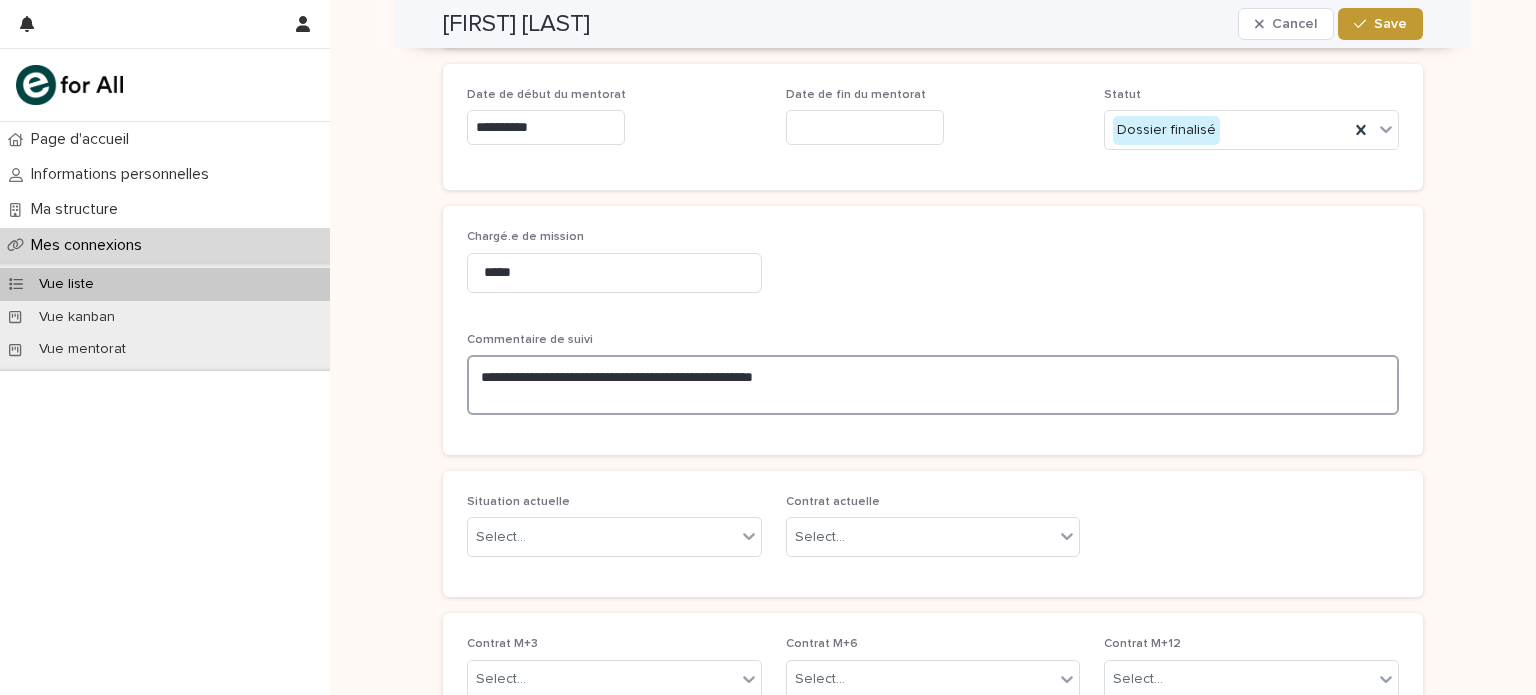 scroll, scrollTop: 246, scrollLeft: 0, axis: vertical 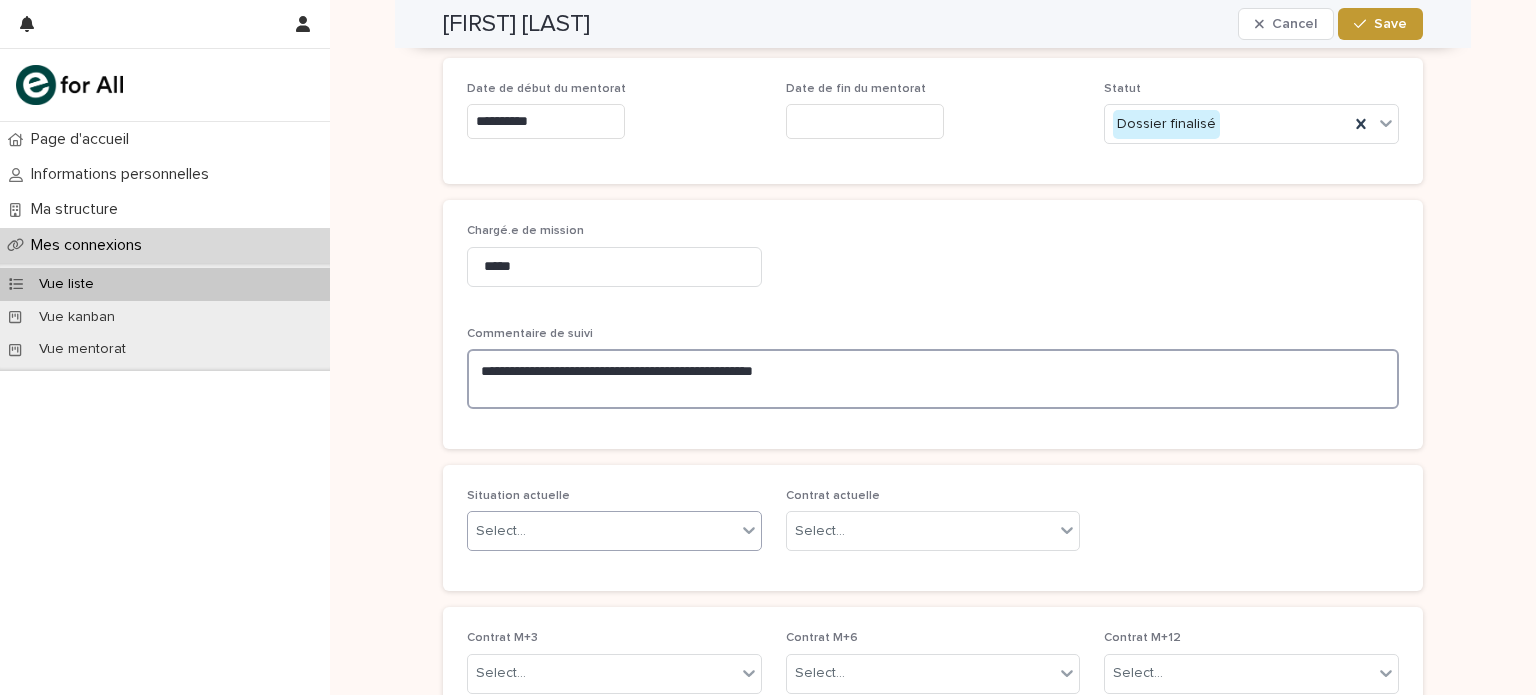 type on "**********" 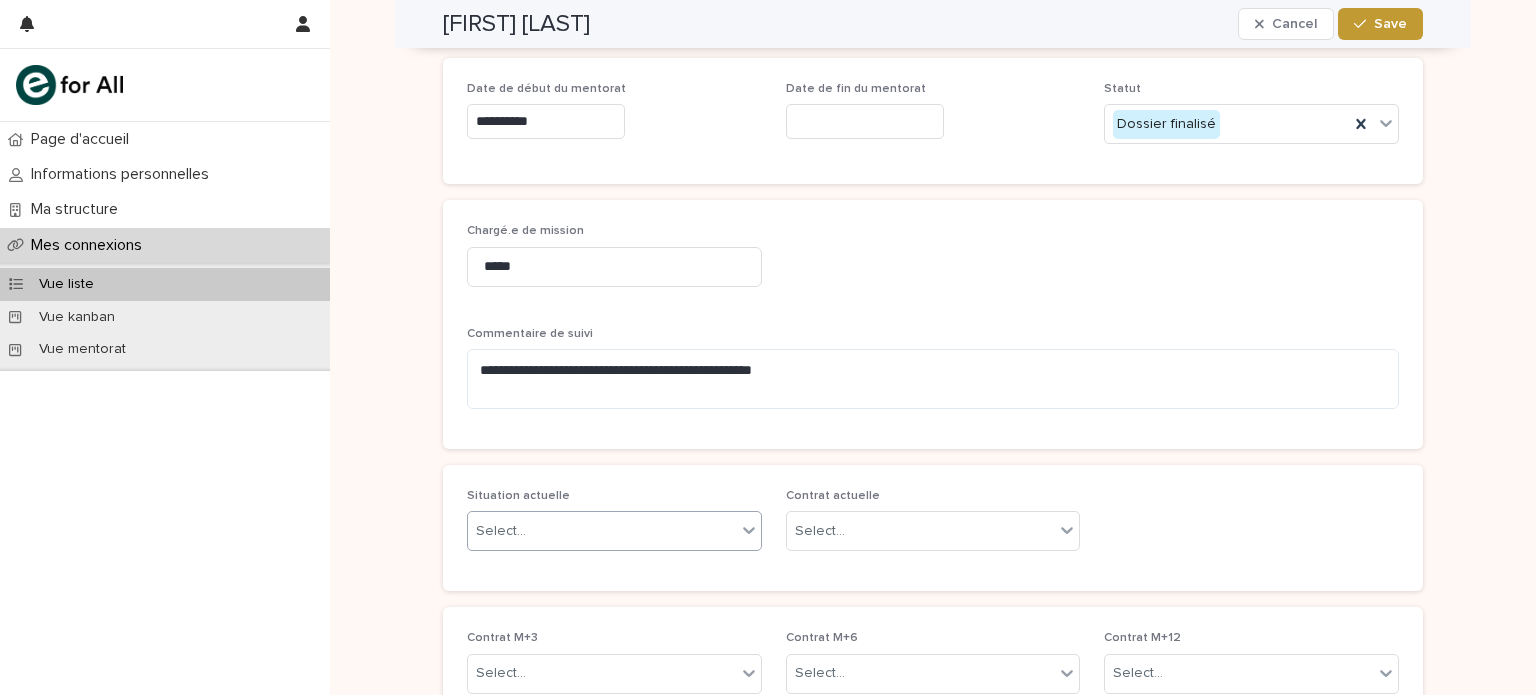 click on "Select..." at bounding box center [602, 531] 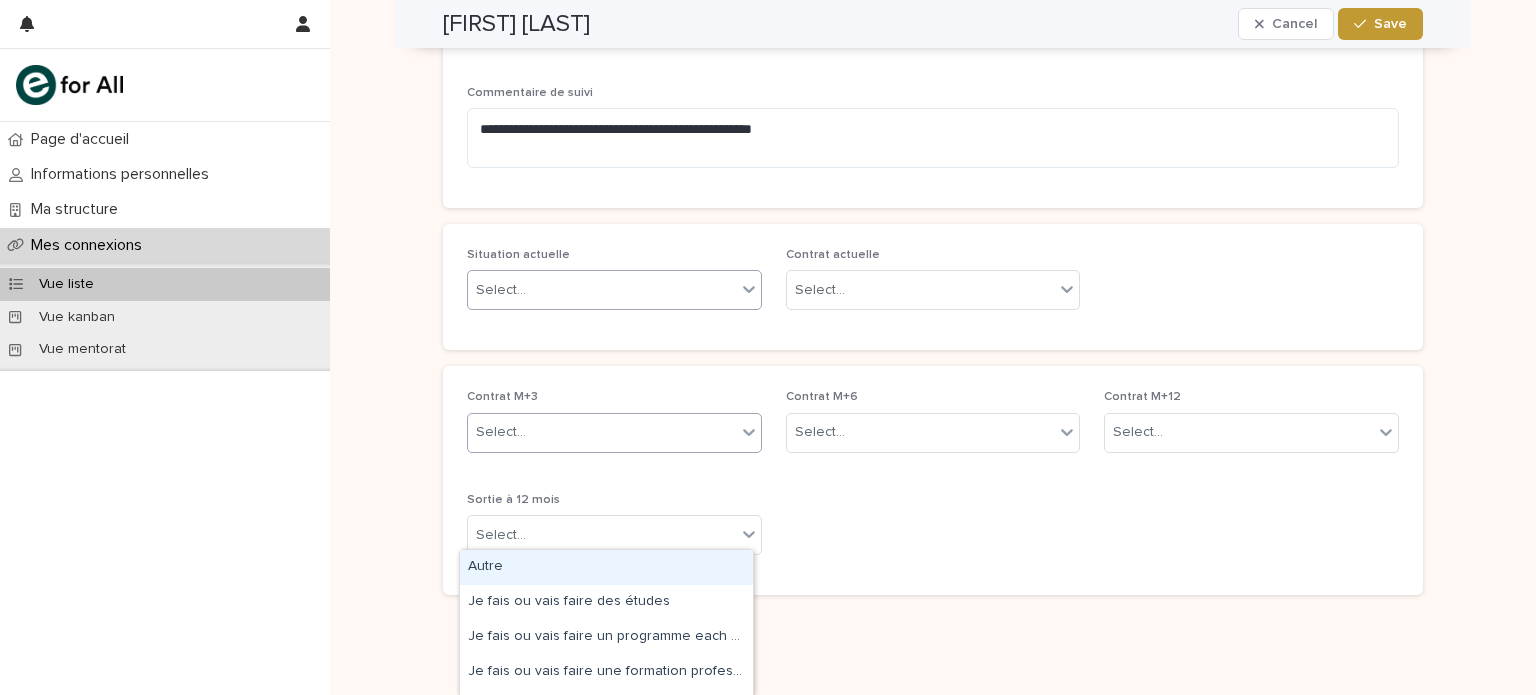 scroll, scrollTop: 556, scrollLeft: 0, axis: vertical 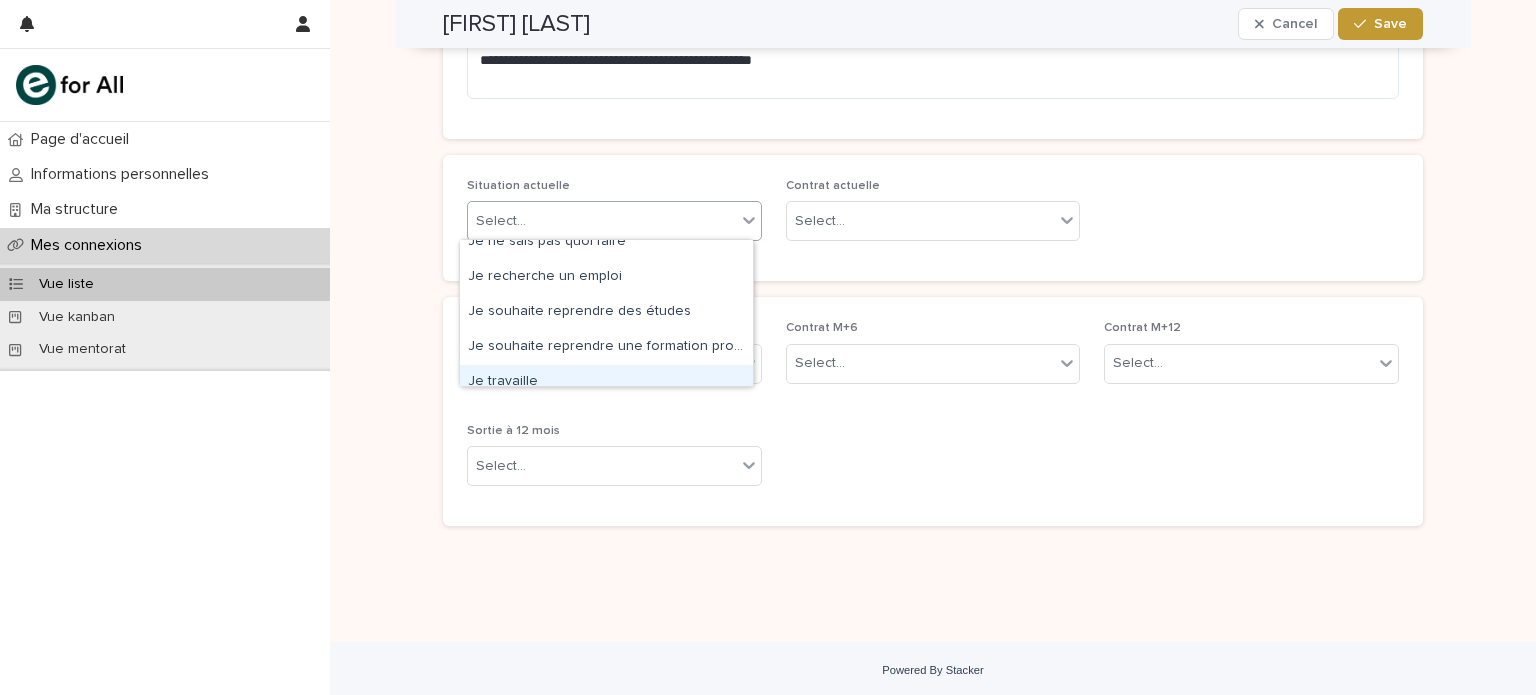click on "Je travaille" at bounding box center [606, 382] 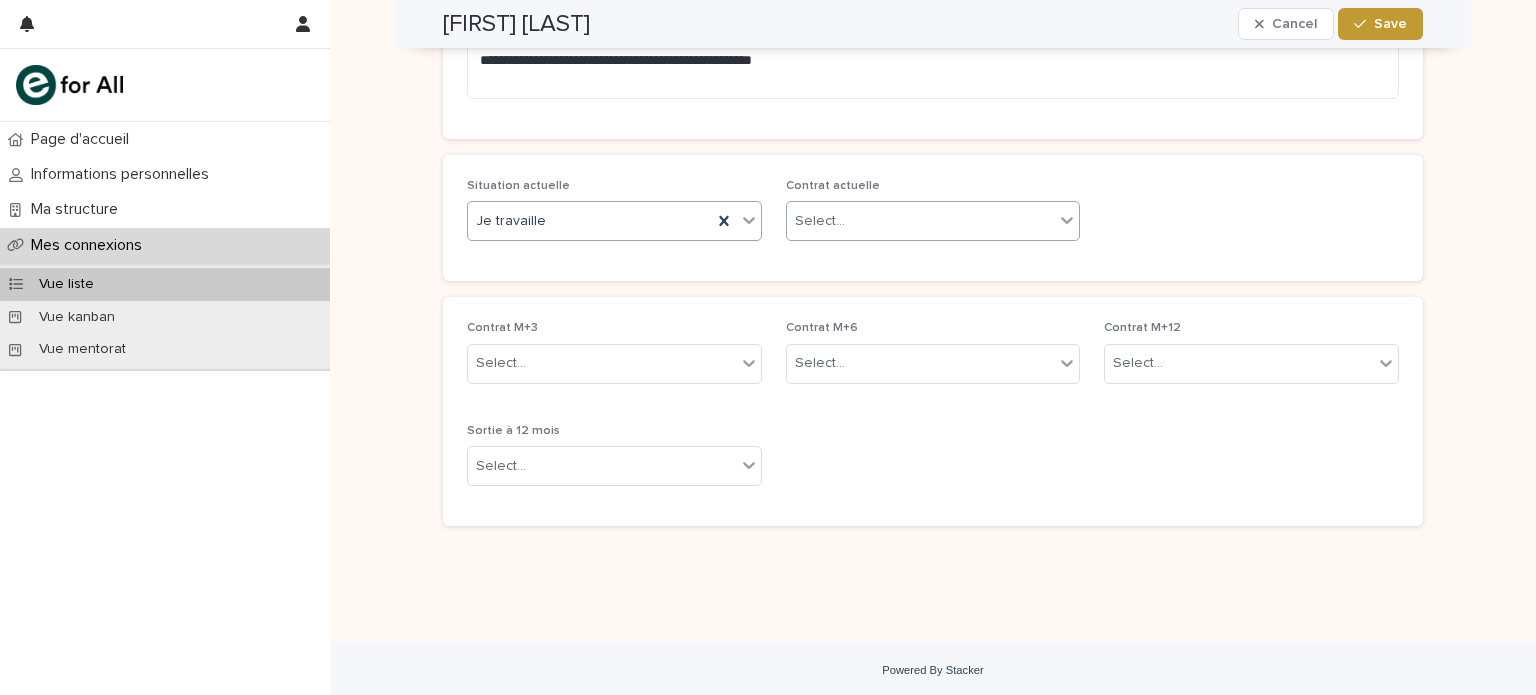 click on "Select..." at bounding box center [921, 221] 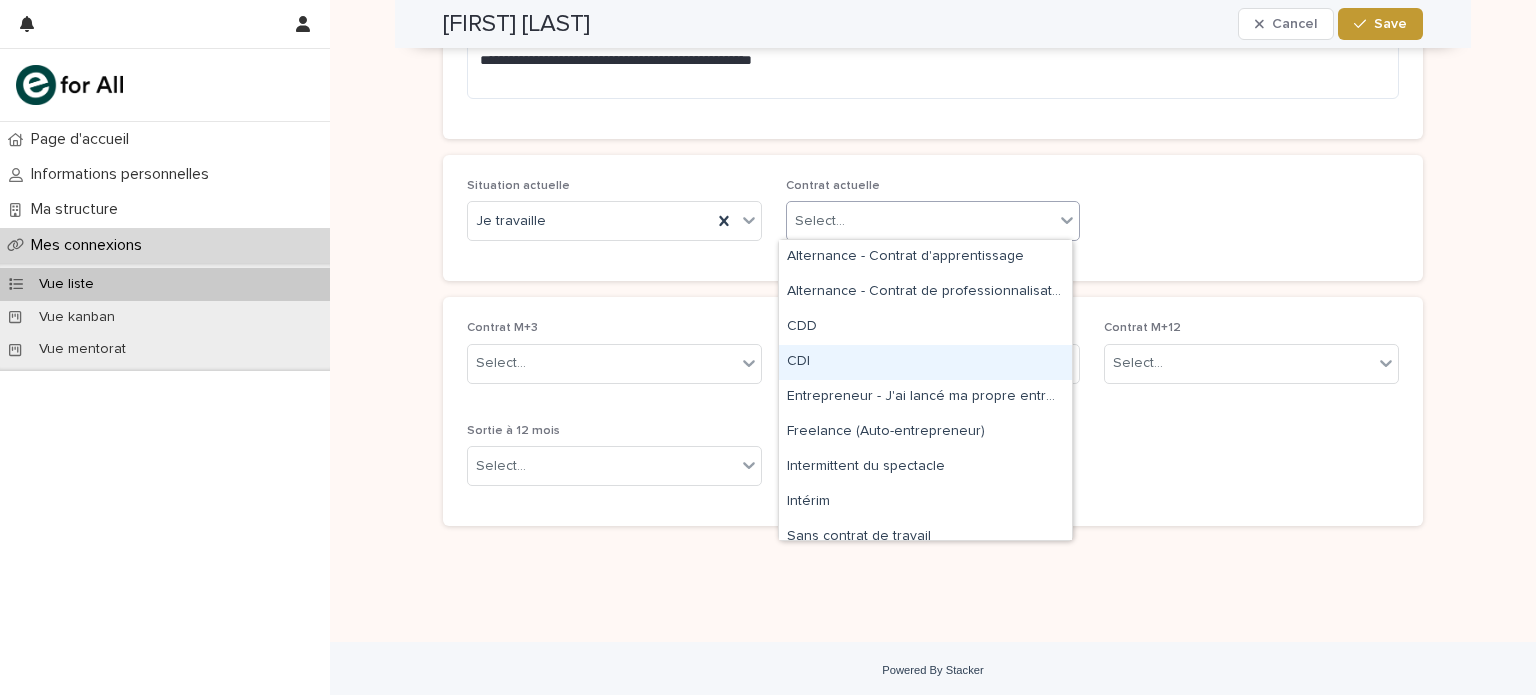 click on "CDI" at bounding box center (925, 362) 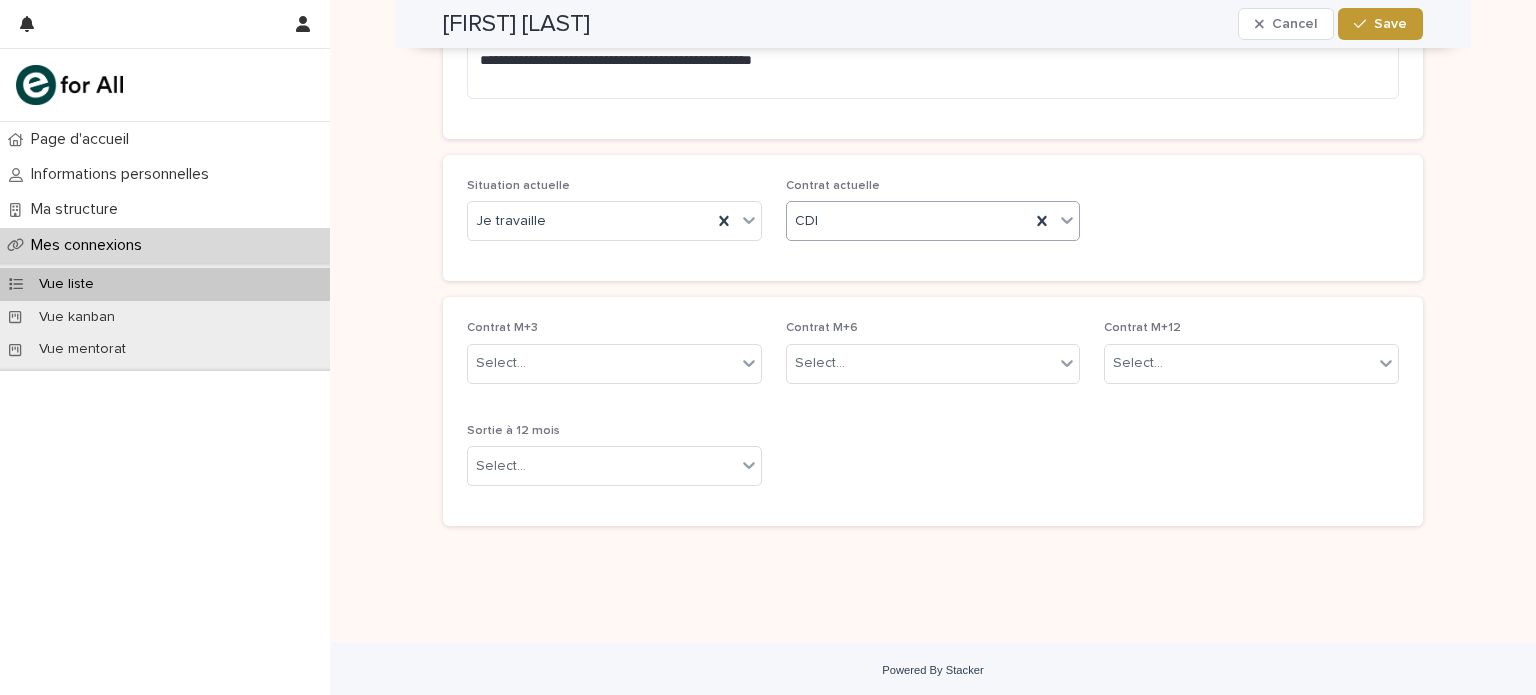 scroll, scrollTop: 0, scrollLeft: 0, axis: both 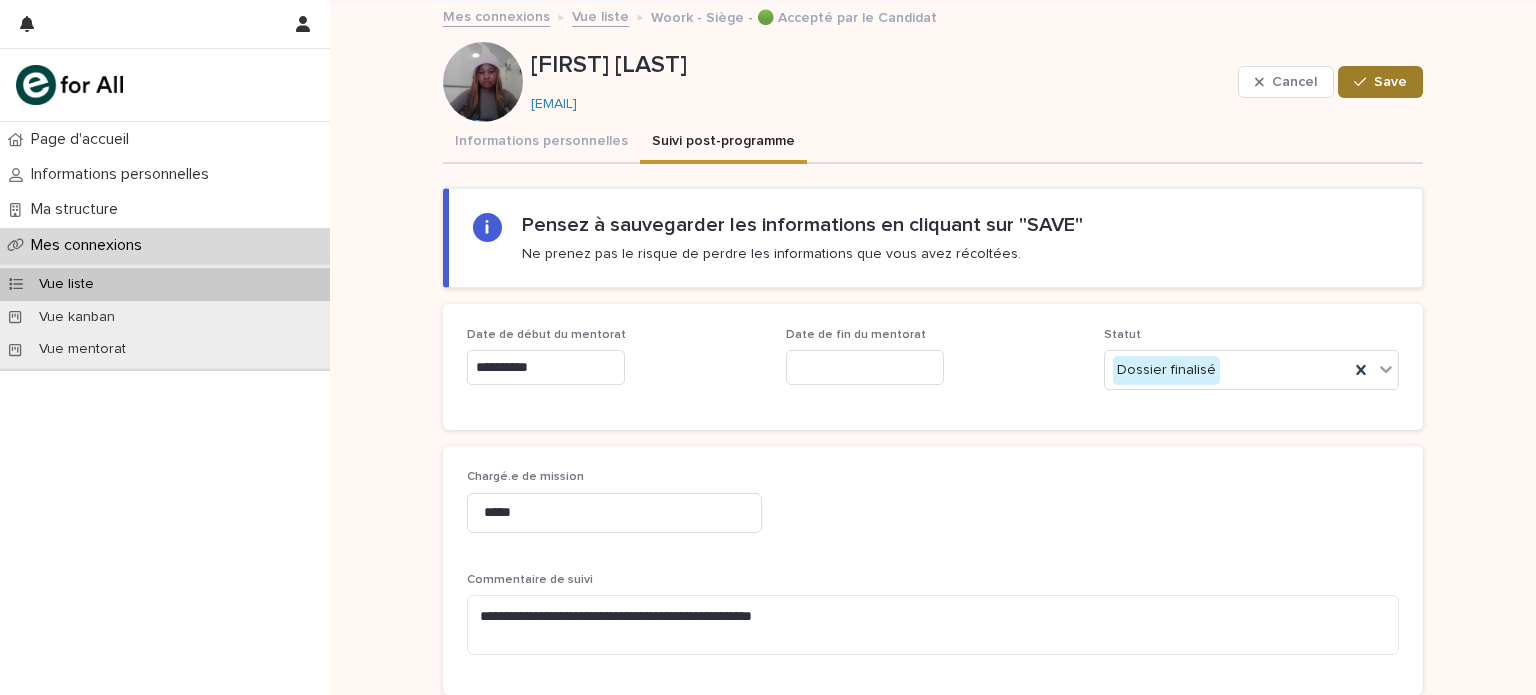 click on "Save" at bounding box center (1380, 82) 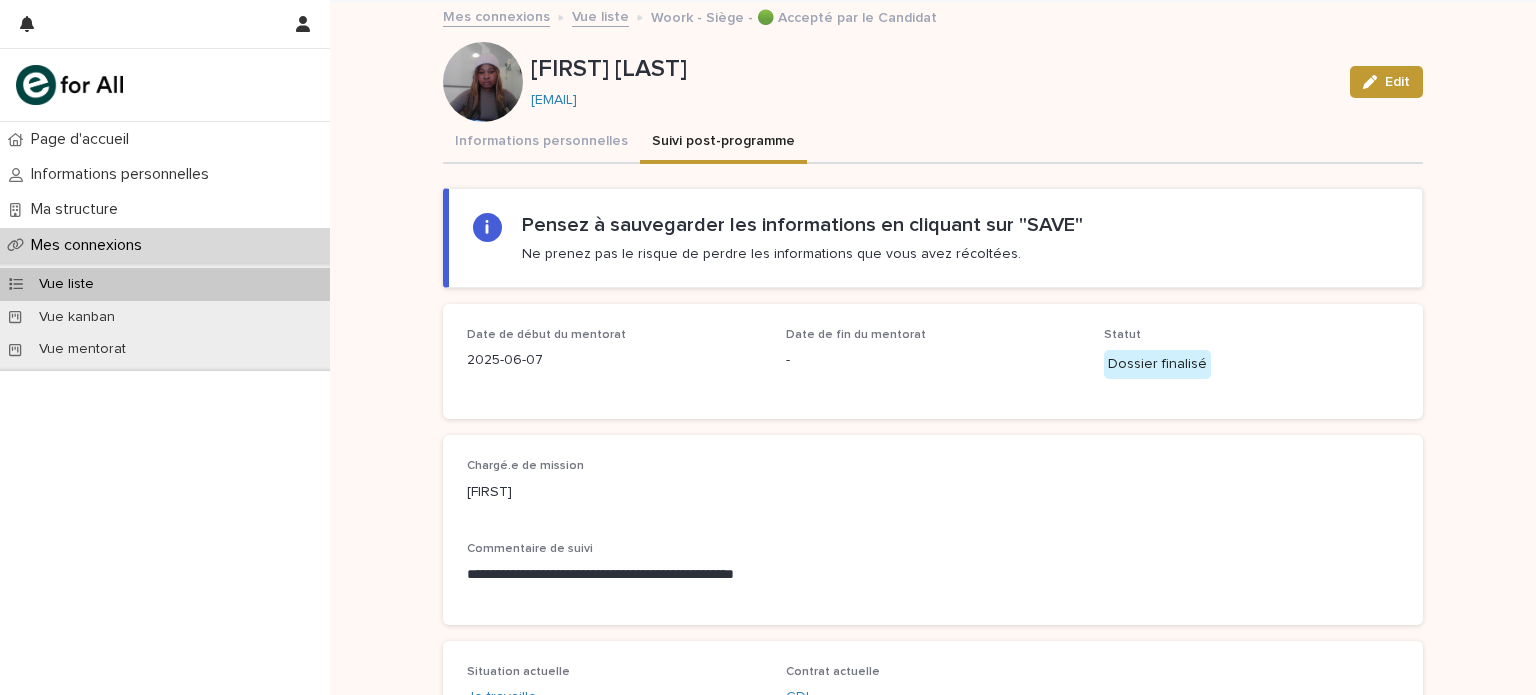 click on "Vue liste" at bounding box center (600, 15) 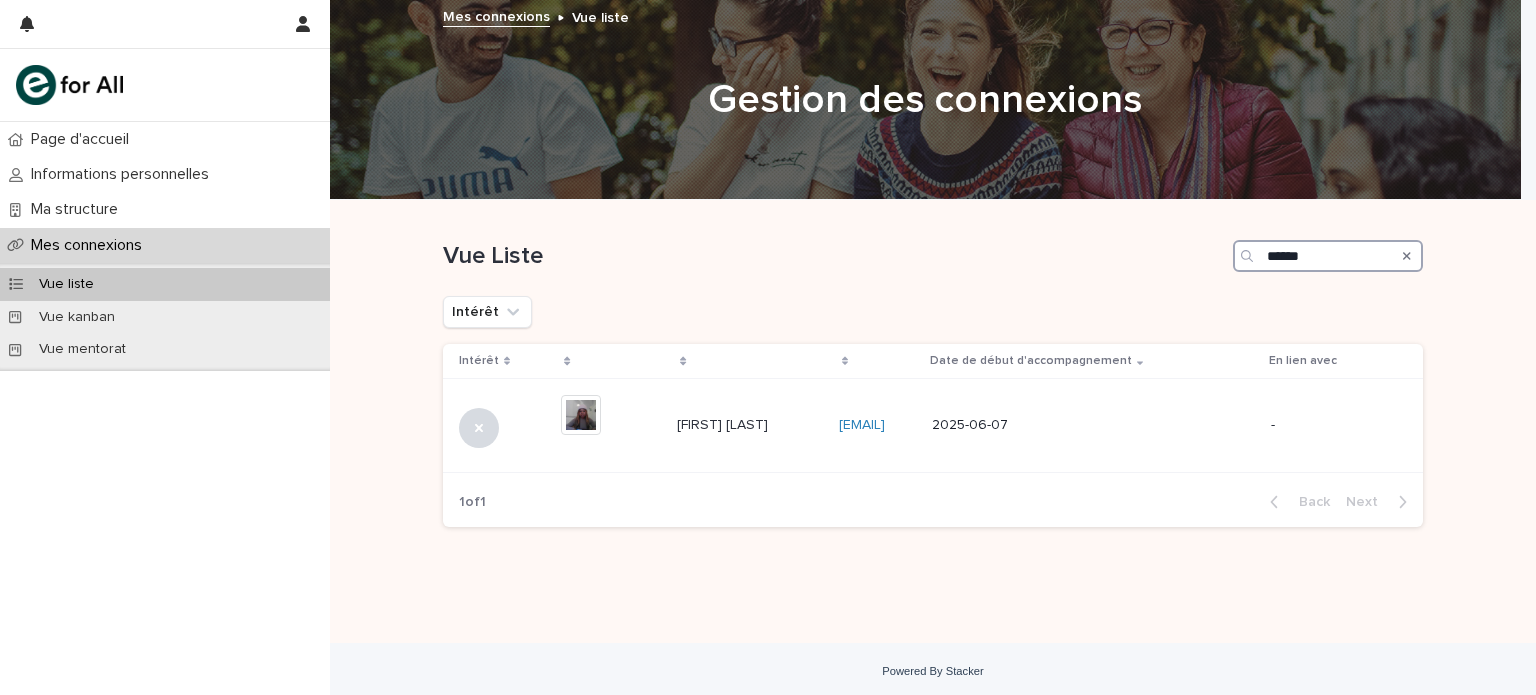 click on "******" at bounding box center [1328, 256] 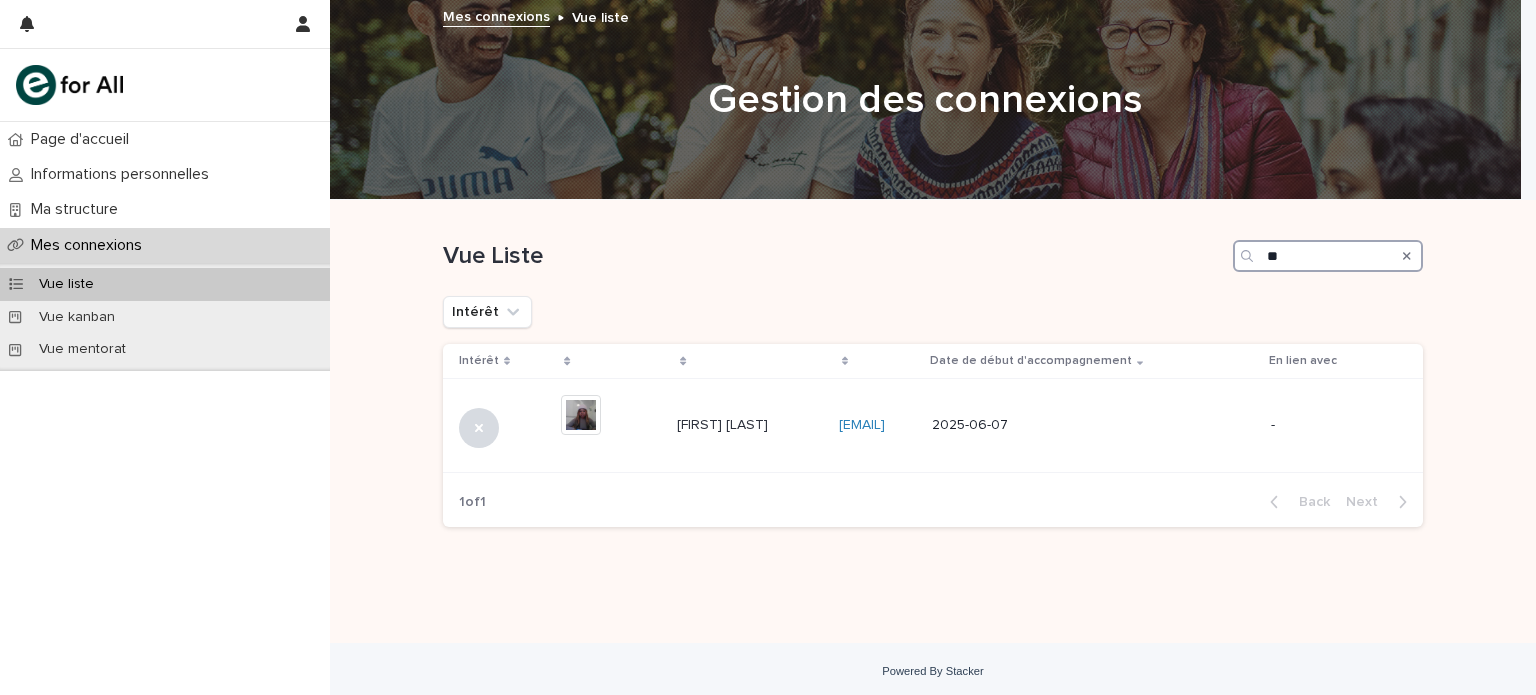type on "*" 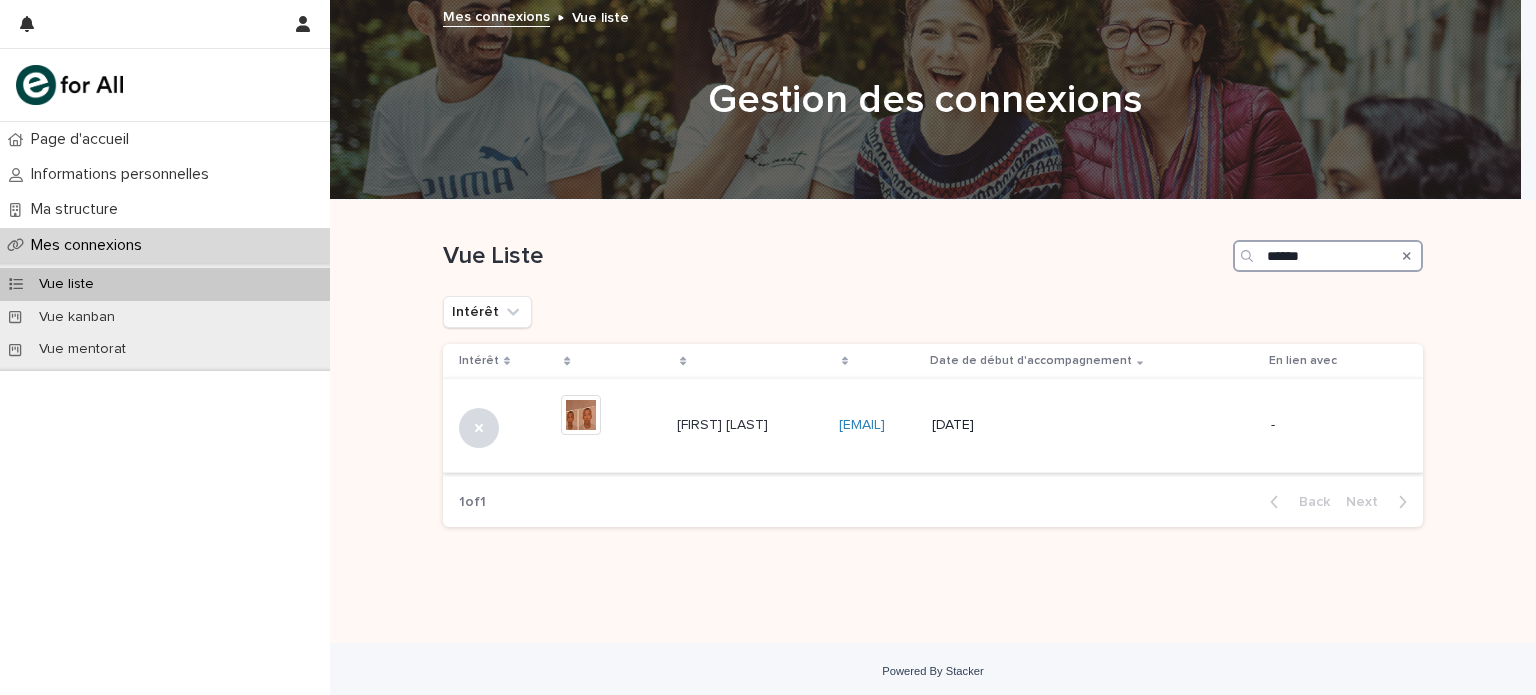 type on "******" 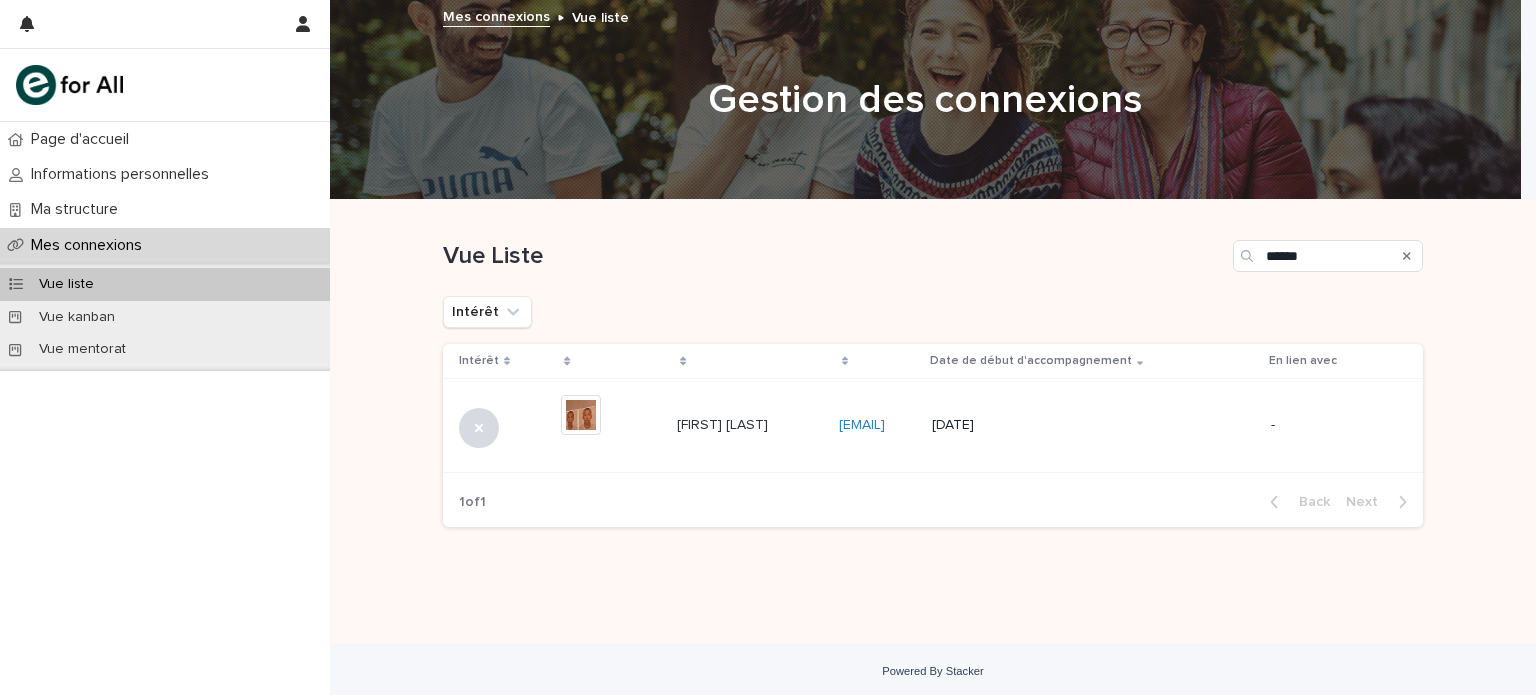 click on "[FIRST] [LAST]" at bounding box center (724, 423) 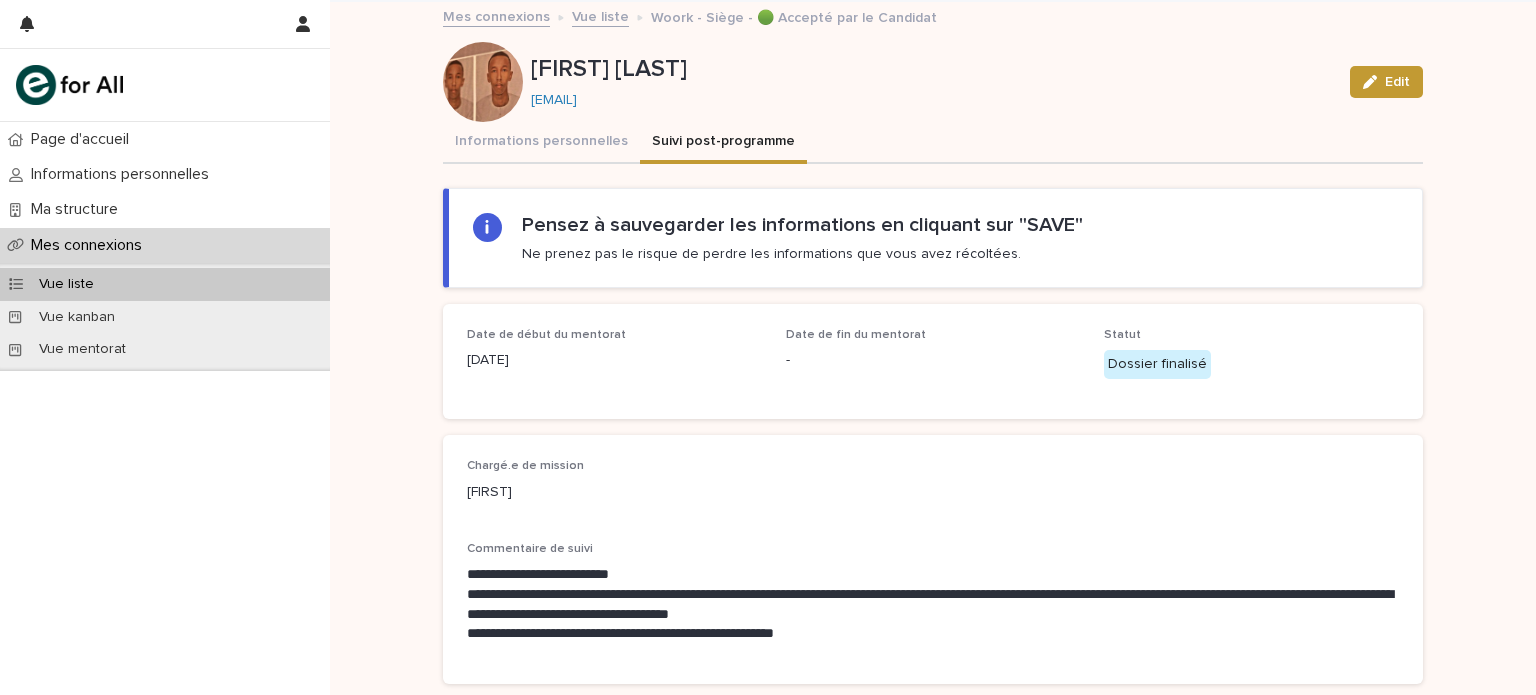 click on "Suivi post-programme" at bounding box center [723, 143] 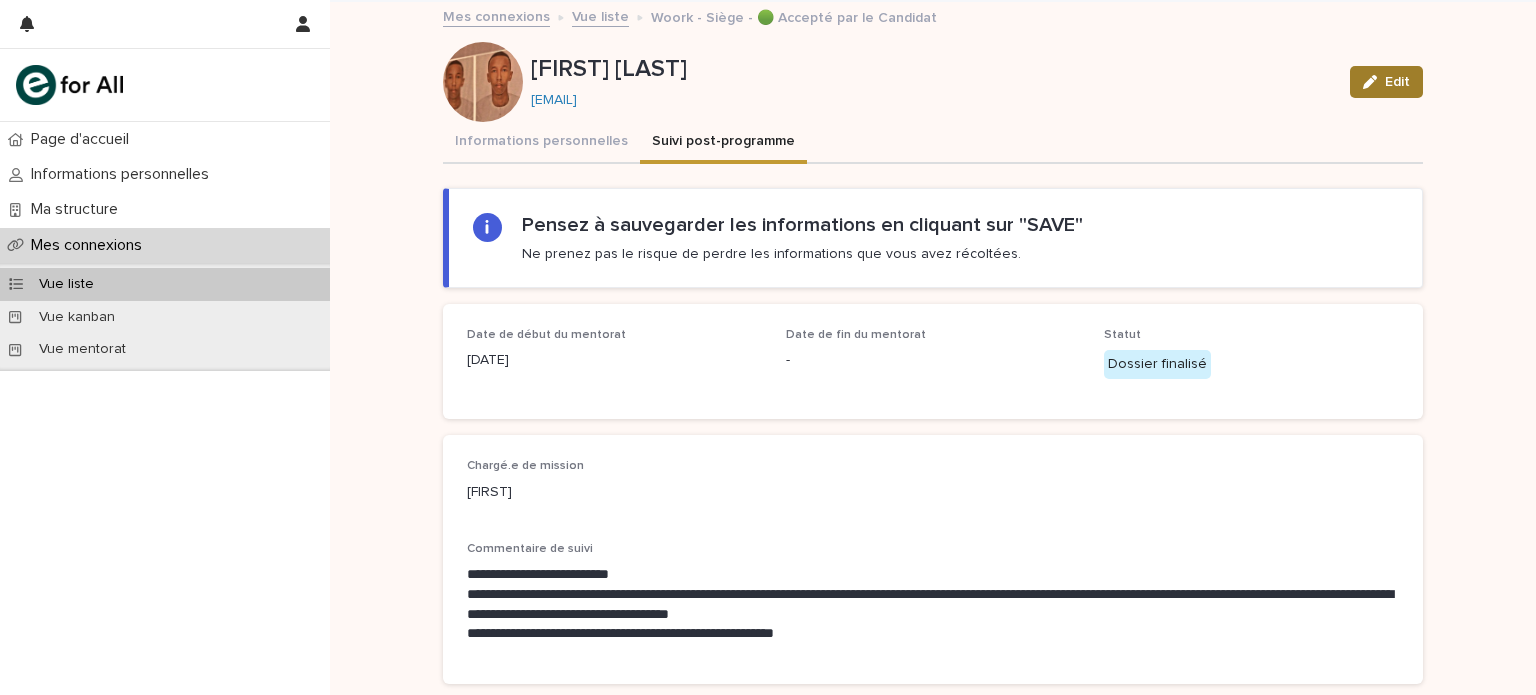 click 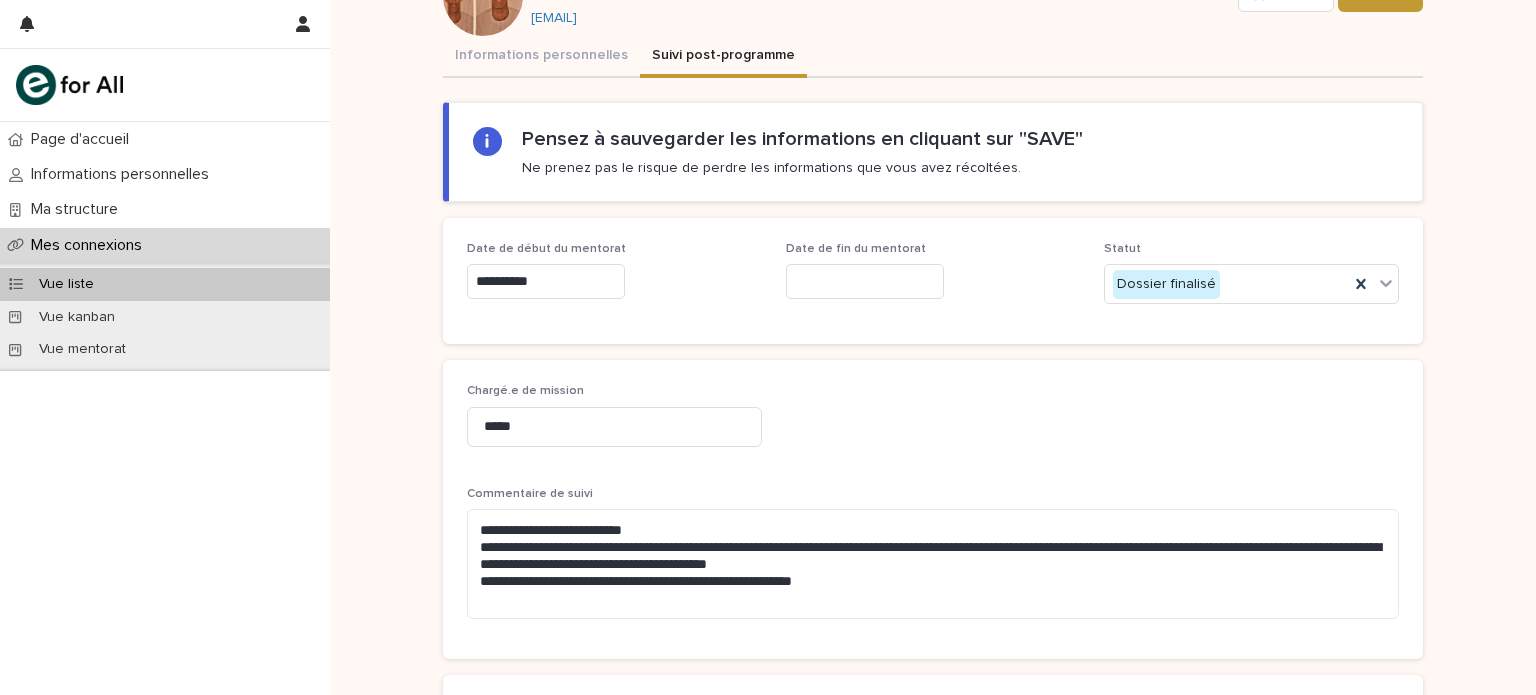 scroll, scrollTop: 92, scrollLeft: 0, axis: vertical 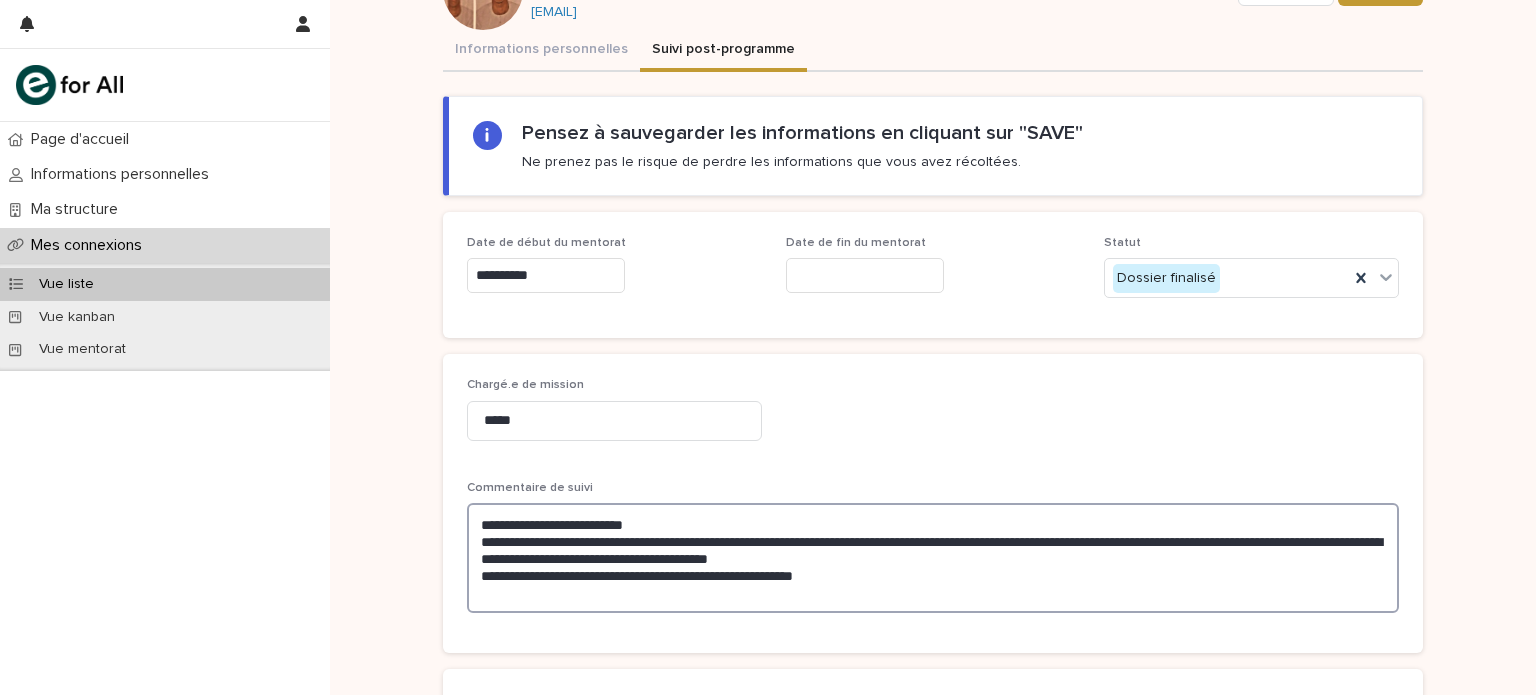 click on "**********" at bounding box center (933, 558) 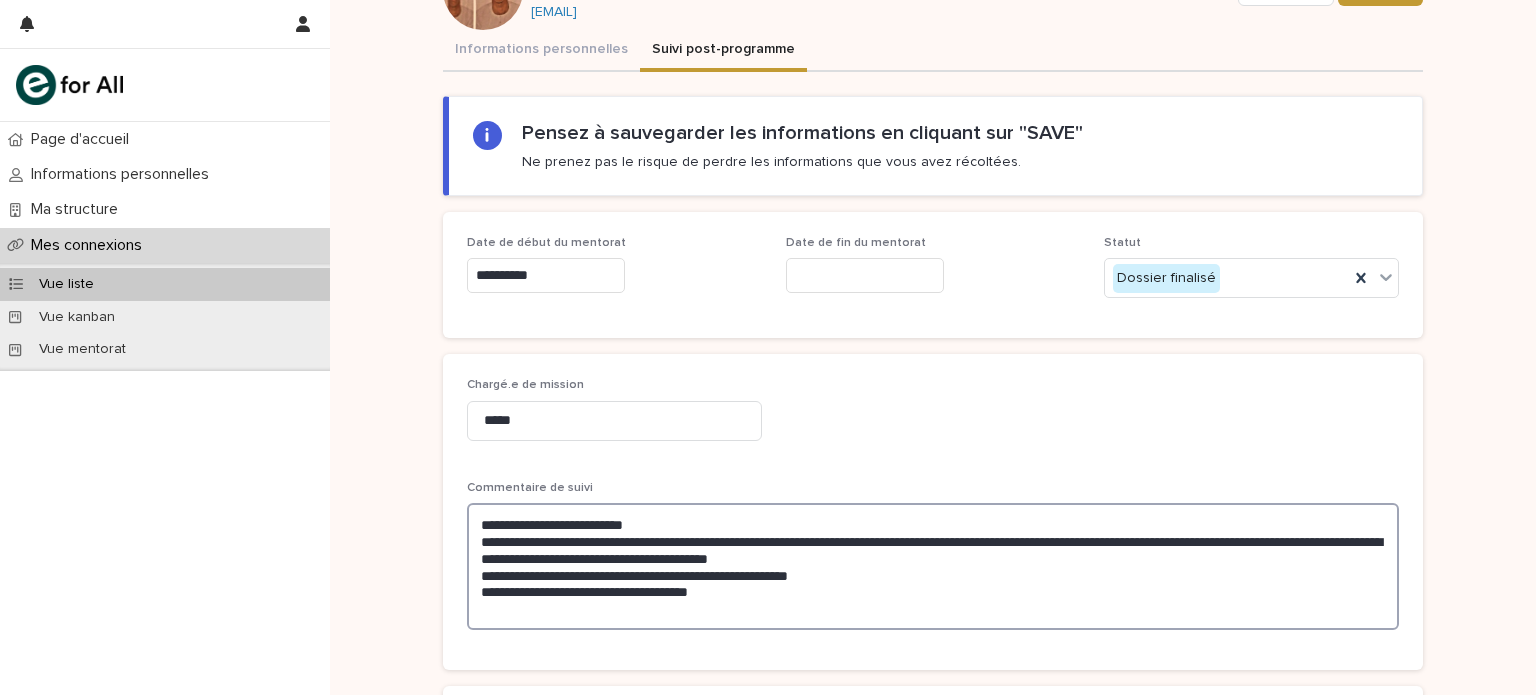 click on "**********" at bounding box center [933, 566] 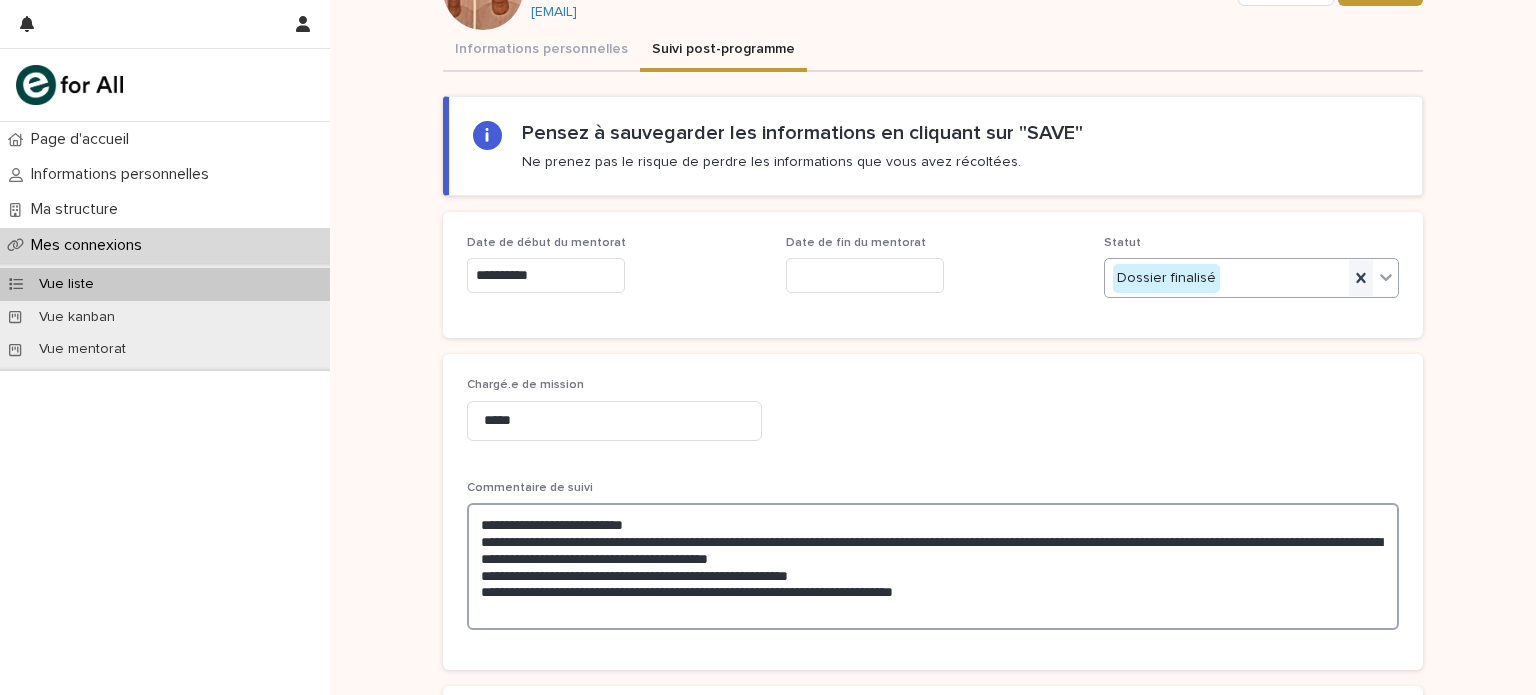 type on "**********" 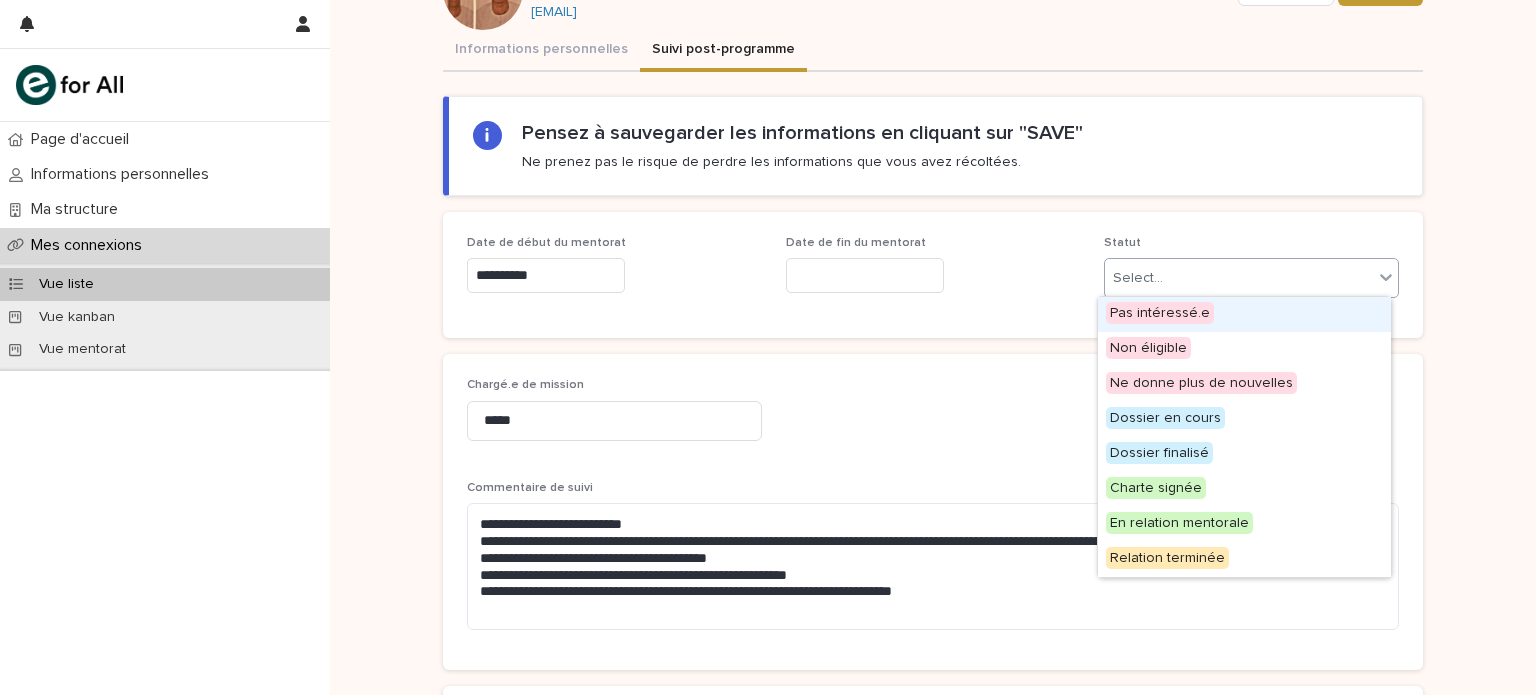 click 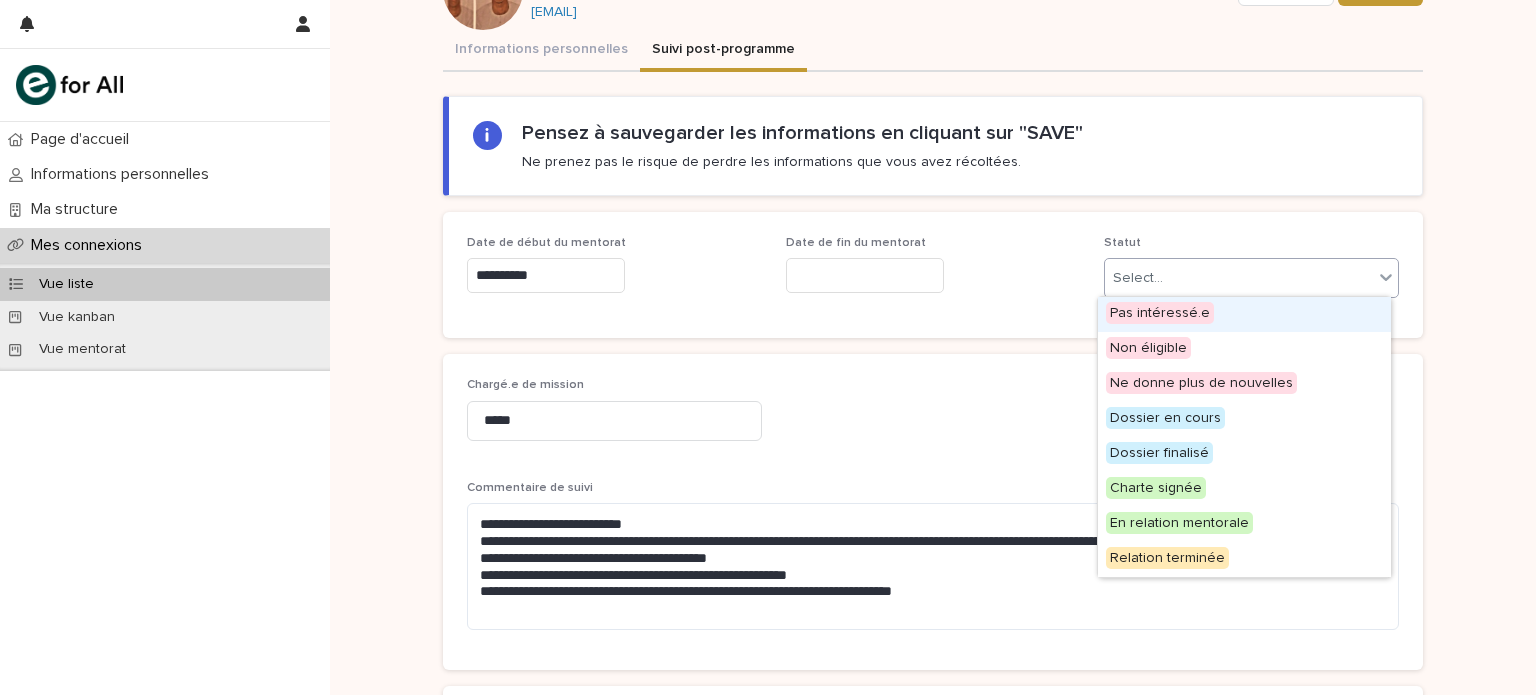 click on "Pas intéressé.e" at bounding box center [1160, 313] 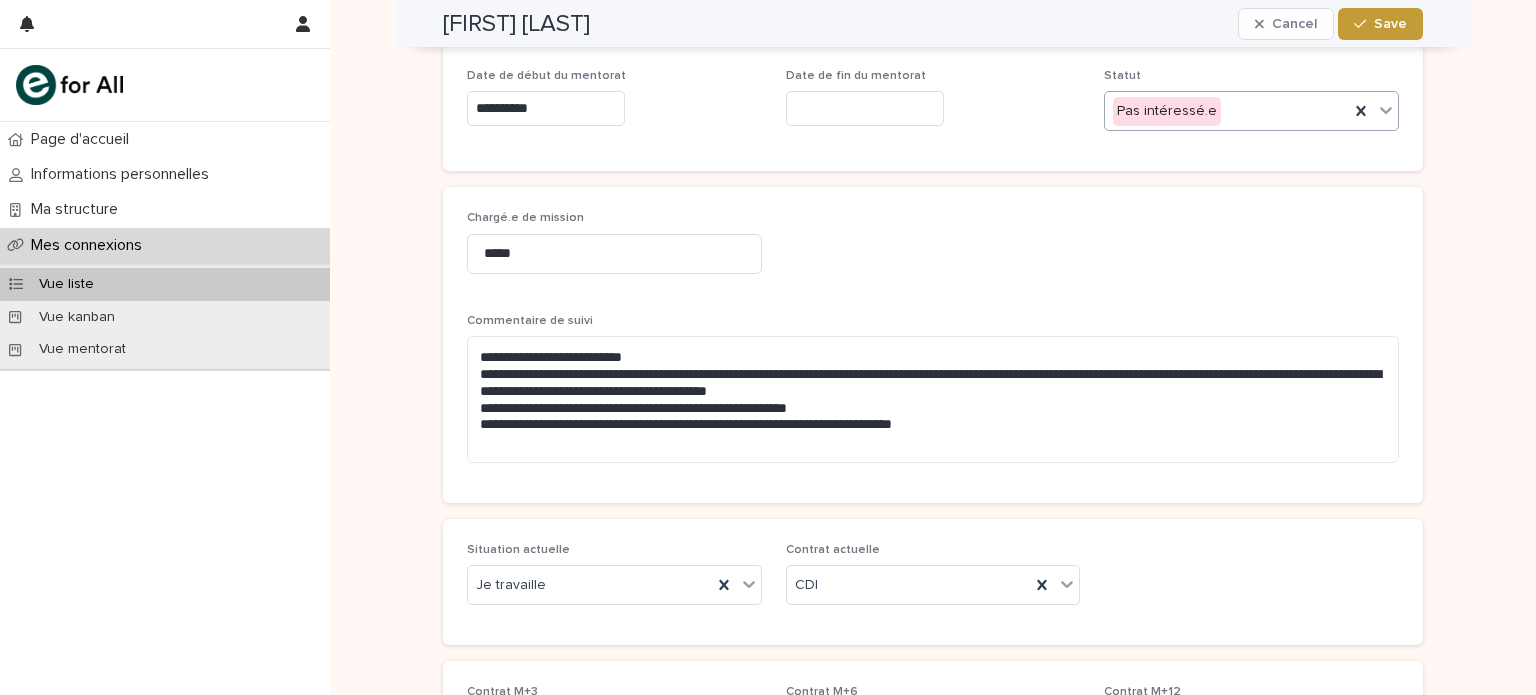 scroll, scrollTop: 0, scrollLeft: 0, axis: both 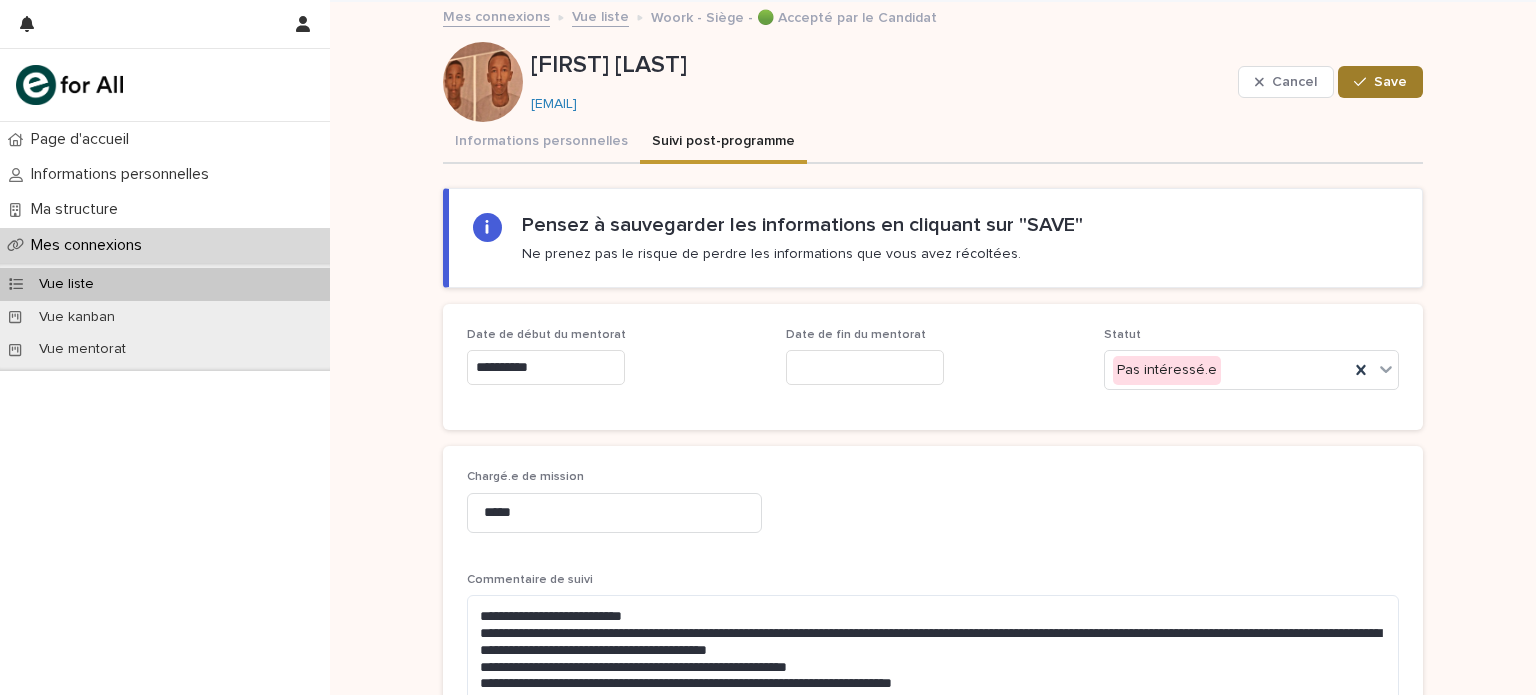 click on "Save" at bounding box center (1380, 82) 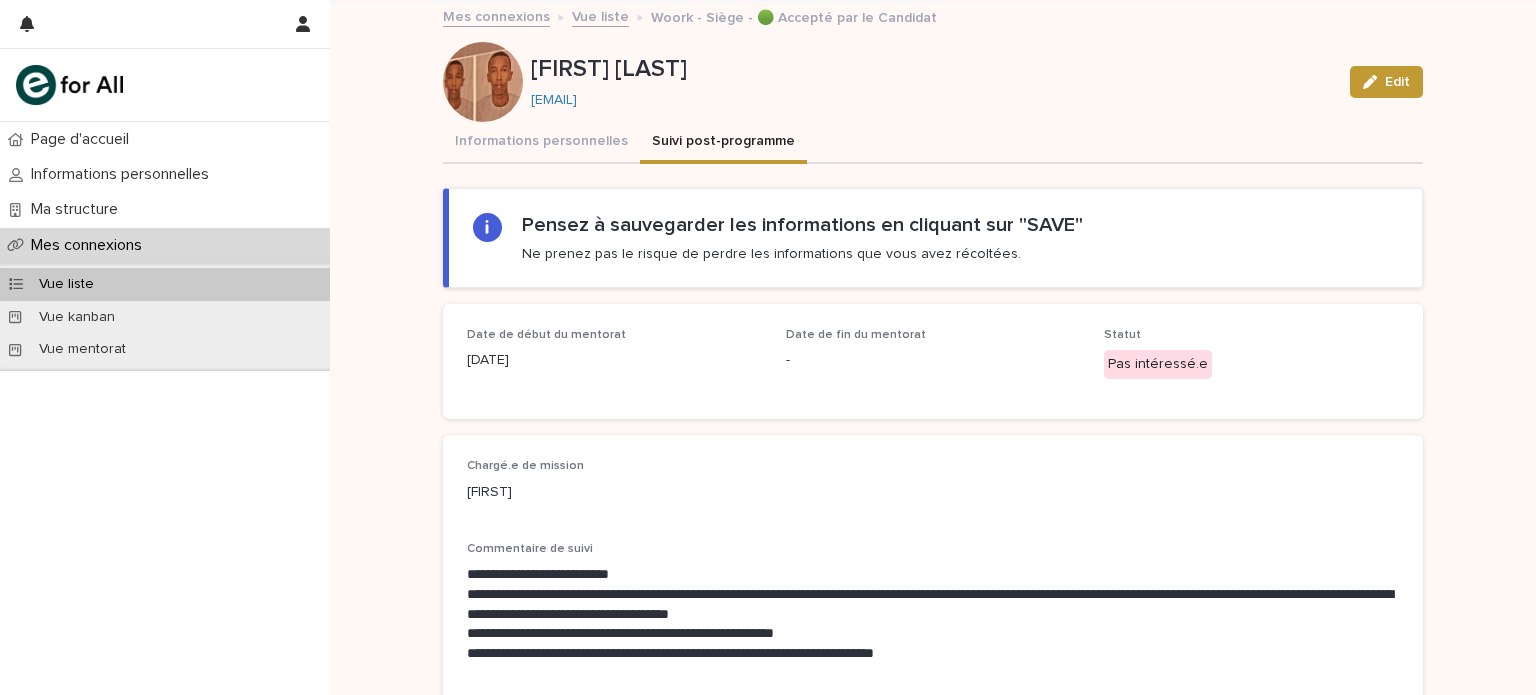 click on "Vue liste" at bounding box center [600, 15] 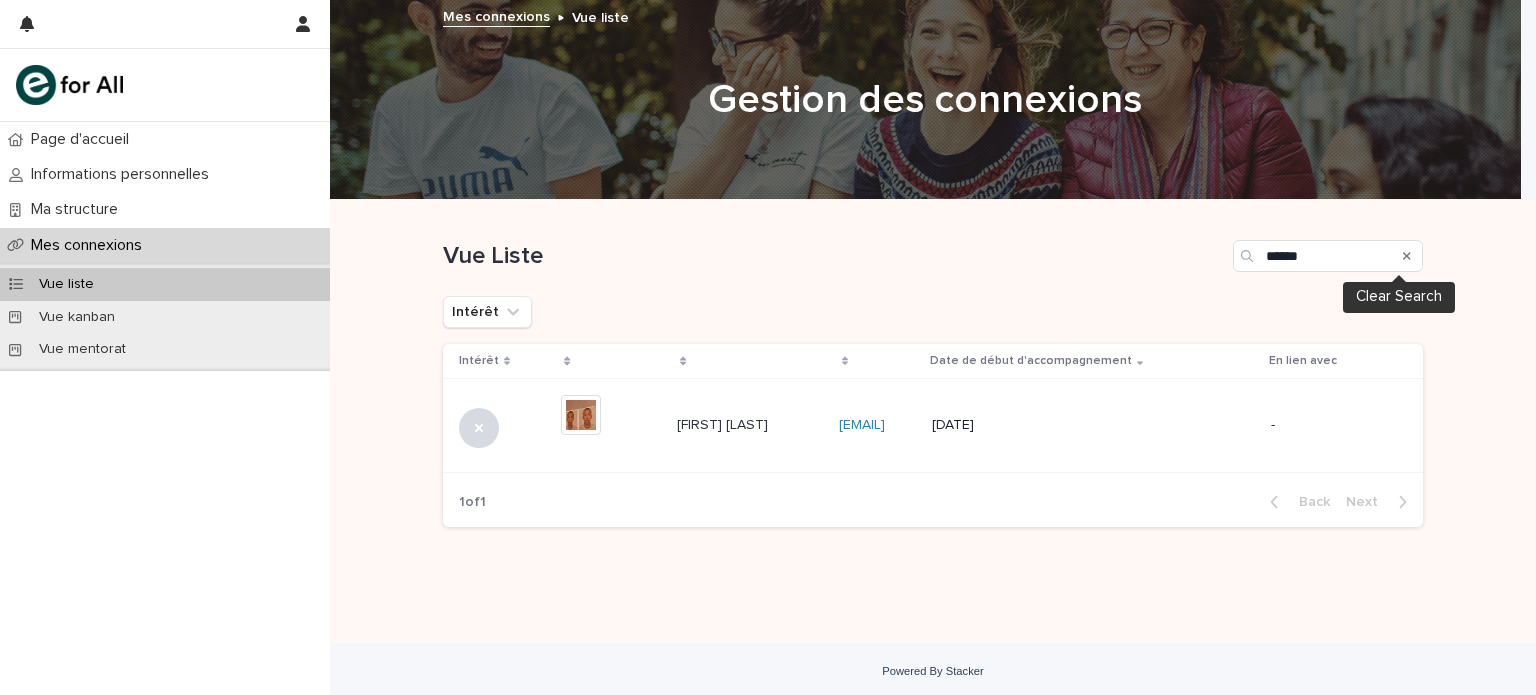 click 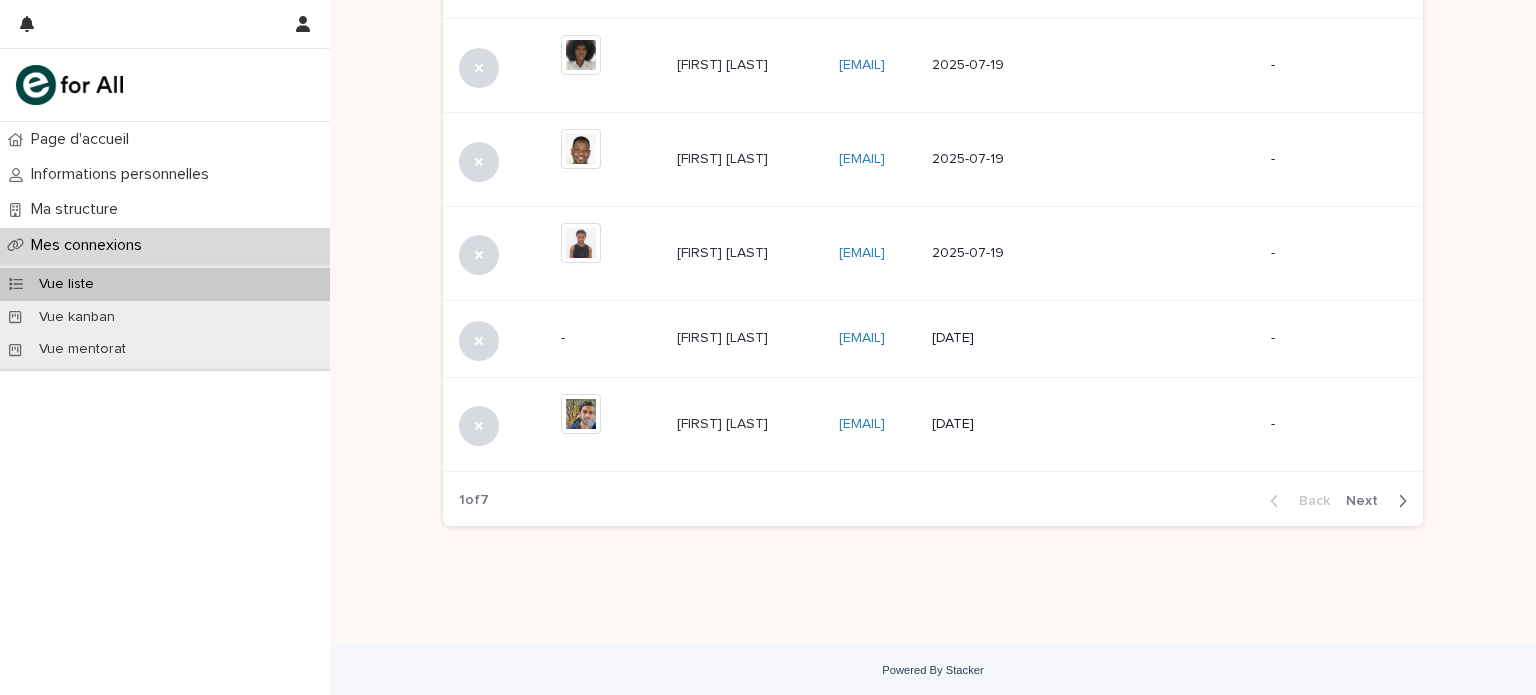 scroll, scrollTop: 0, scrollLeft: 0, axis: both 